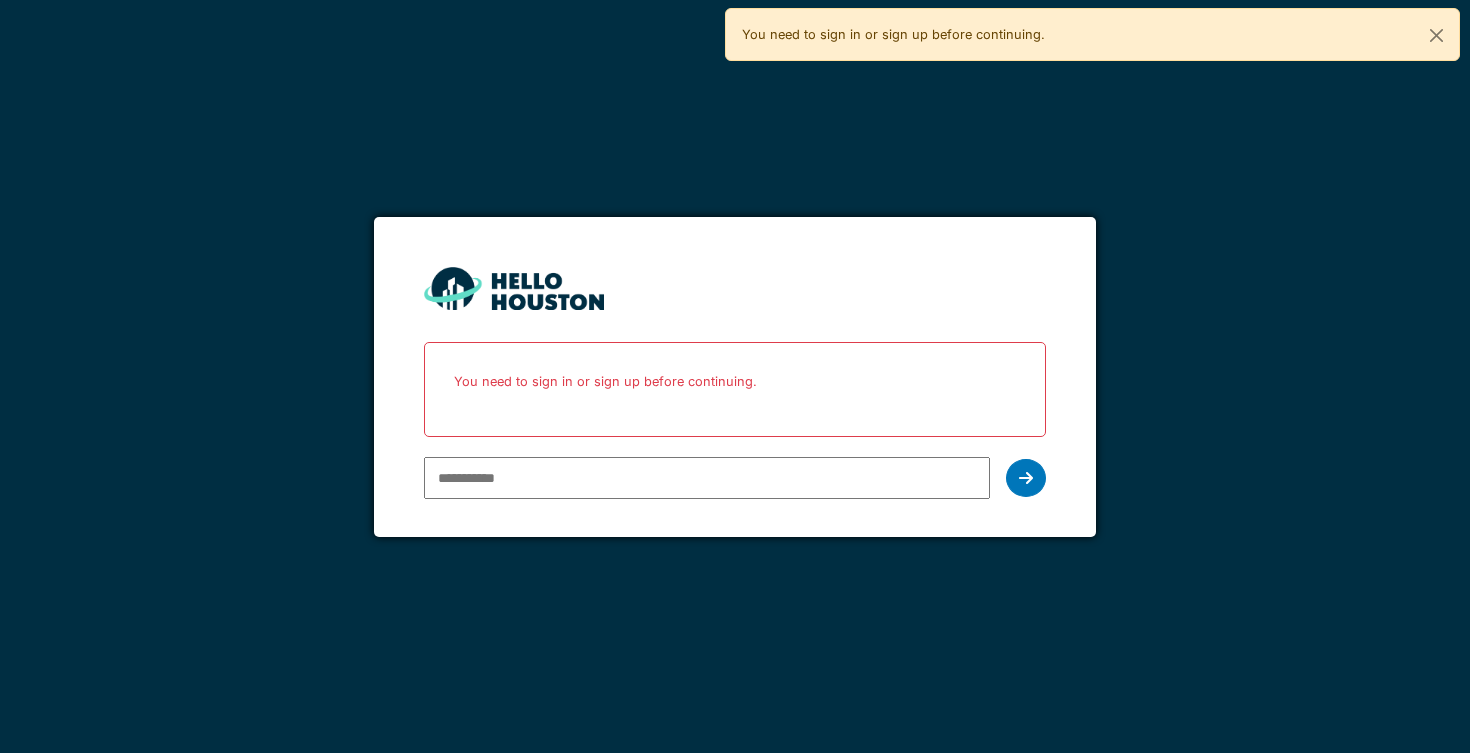 scroll, scrollTop: 0, scrollLeft: 0, axis: both 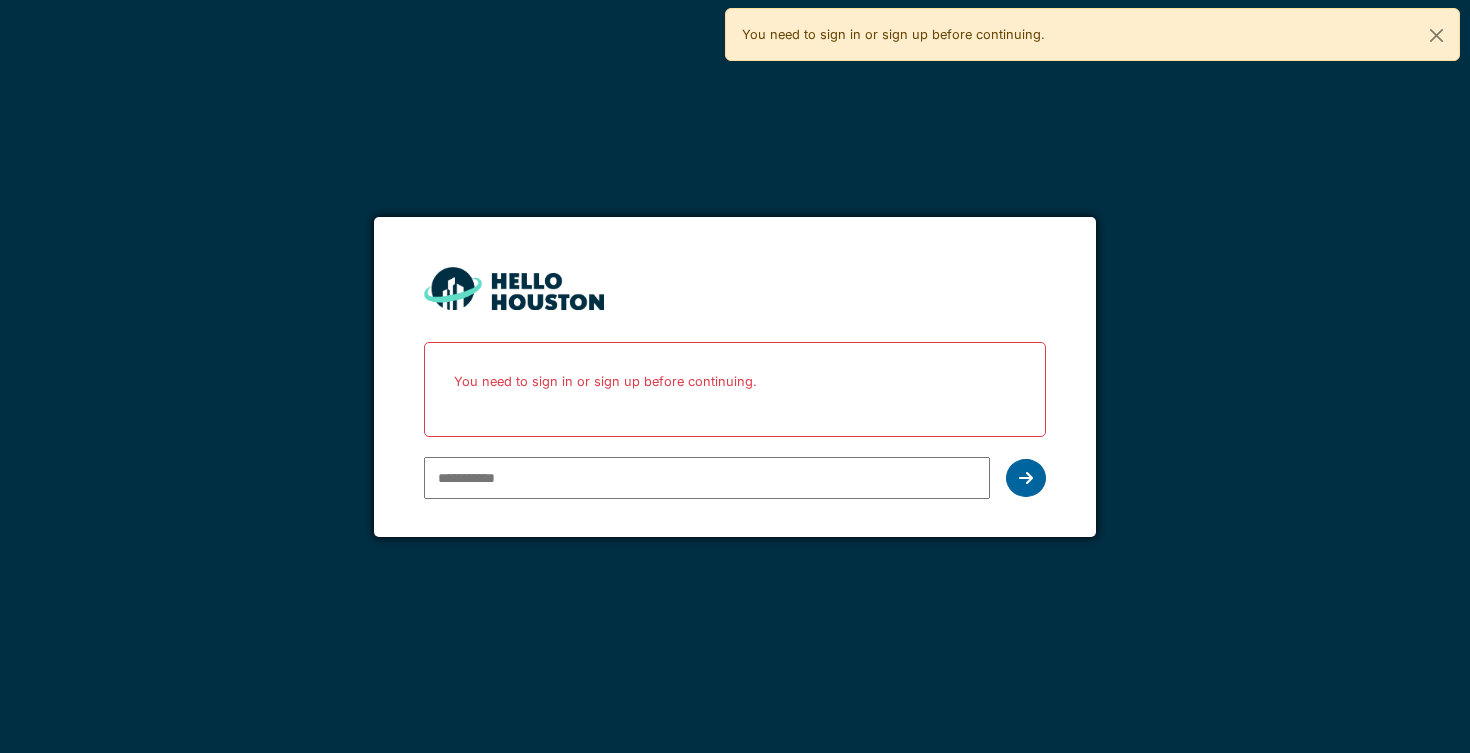 type on "**********" 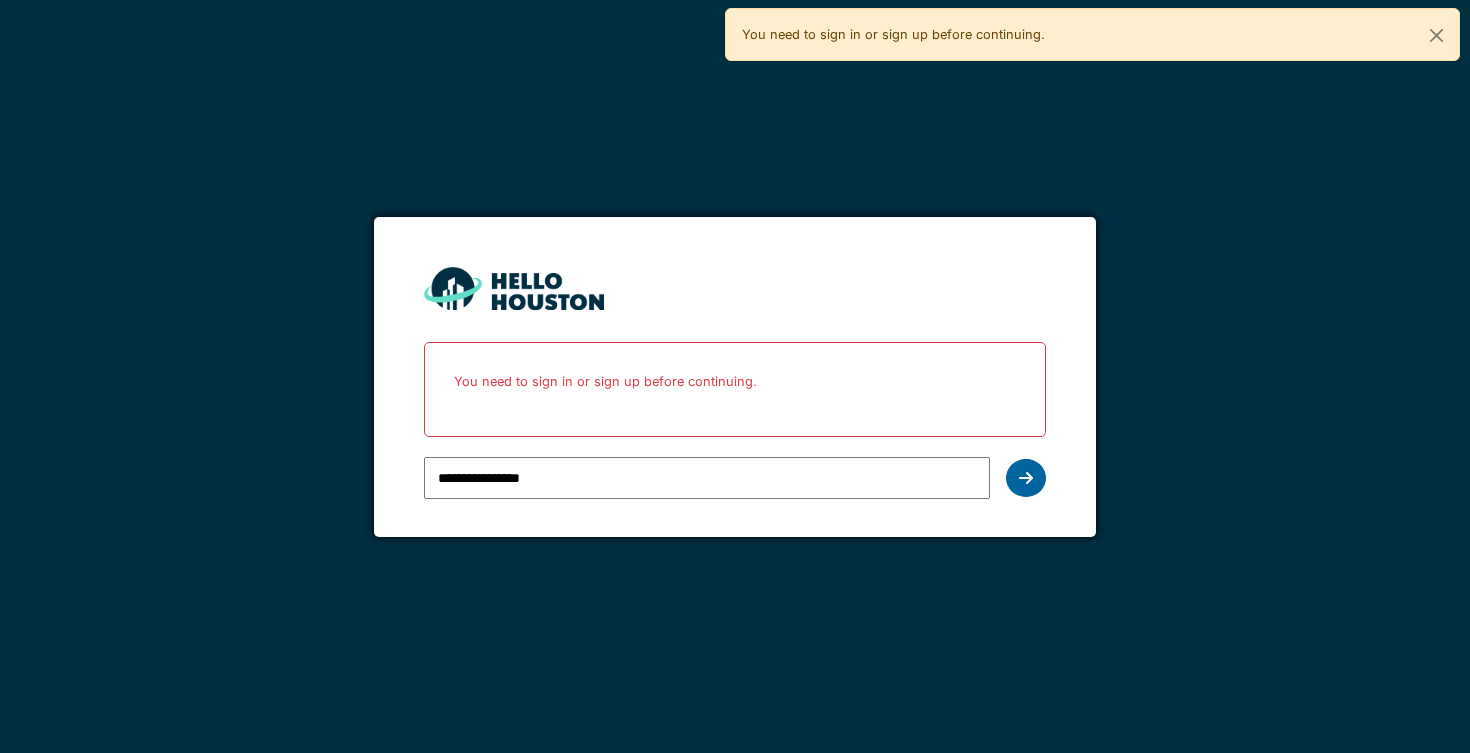 click at bounding box center [1026, 478] 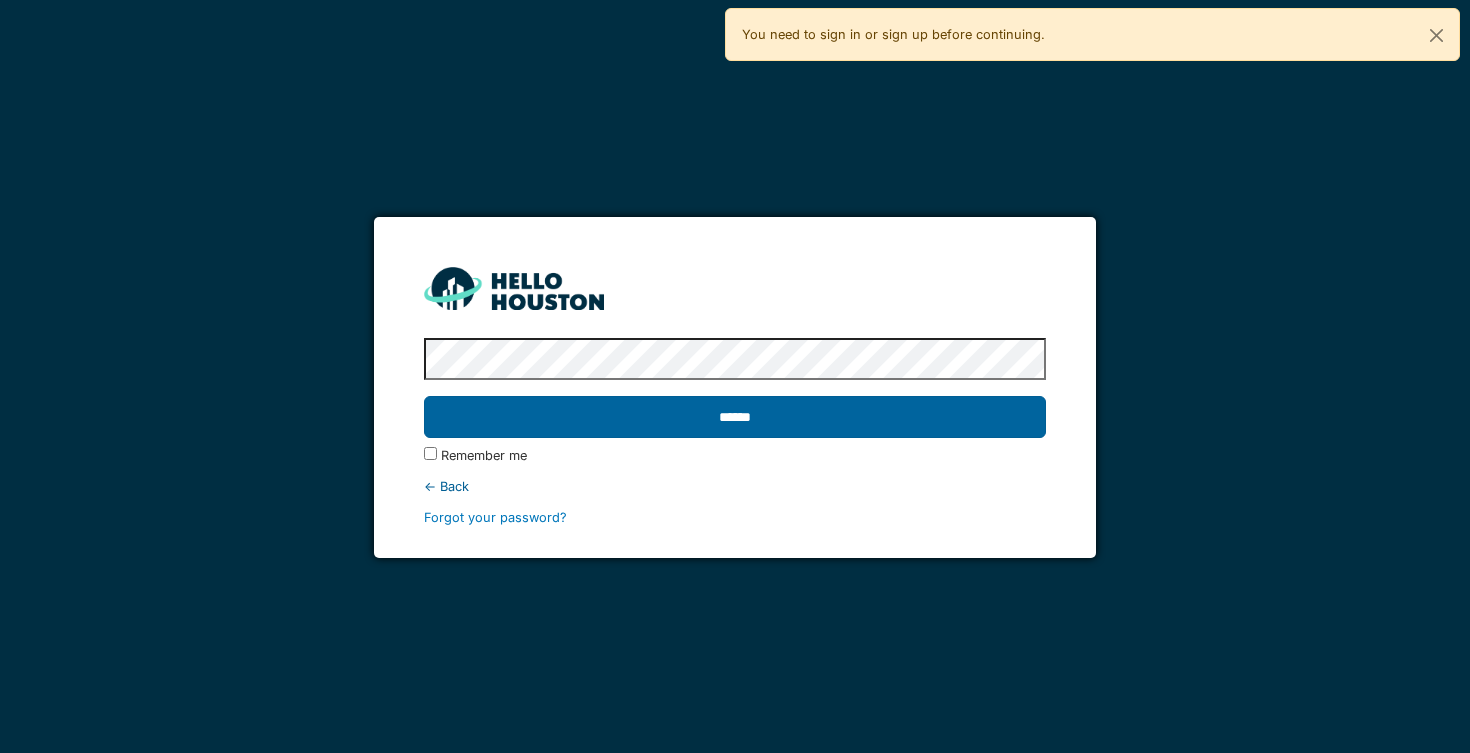 click on "******" at bounding box center (735, 417) 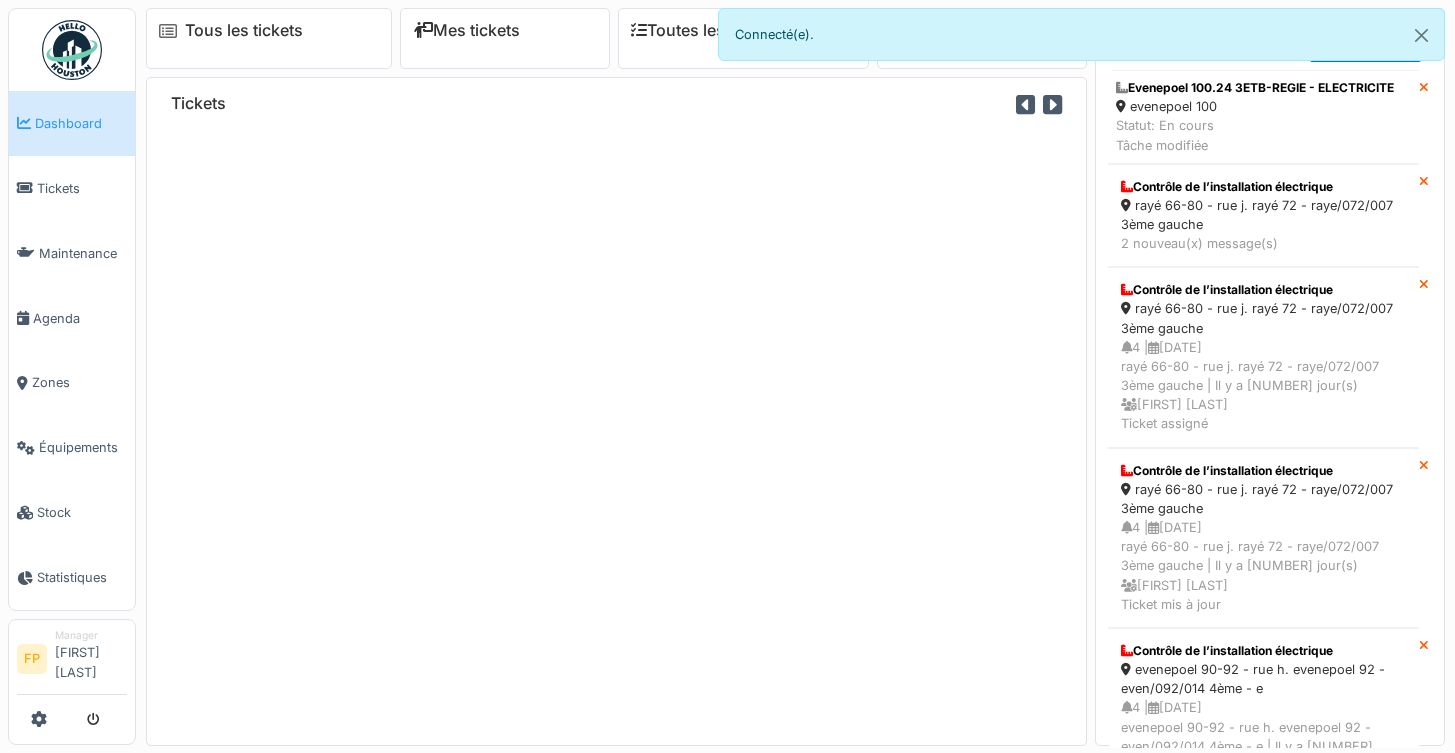 scroll, scrollTop: 0, scrollLeft: 0, axis: both 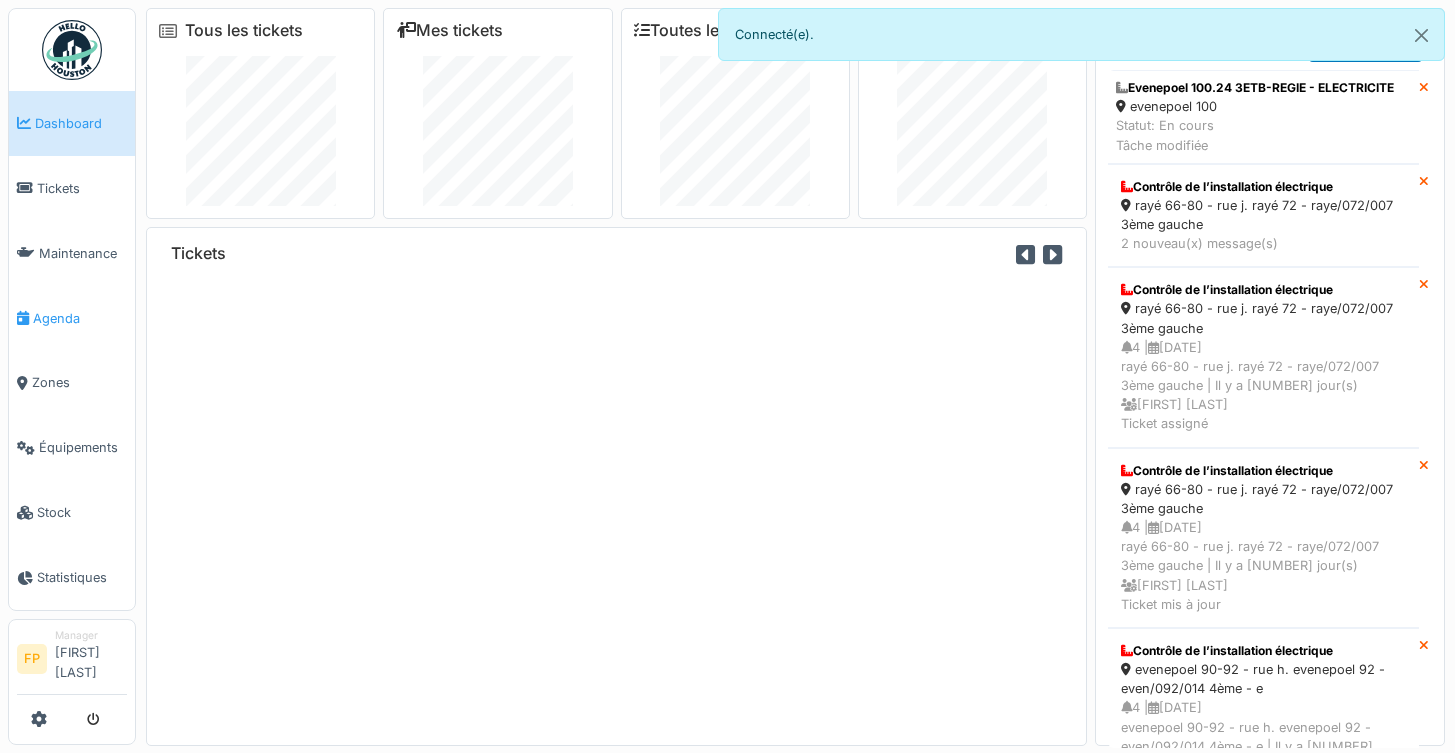 click on "Agenda" at bounding box center [80, 318] 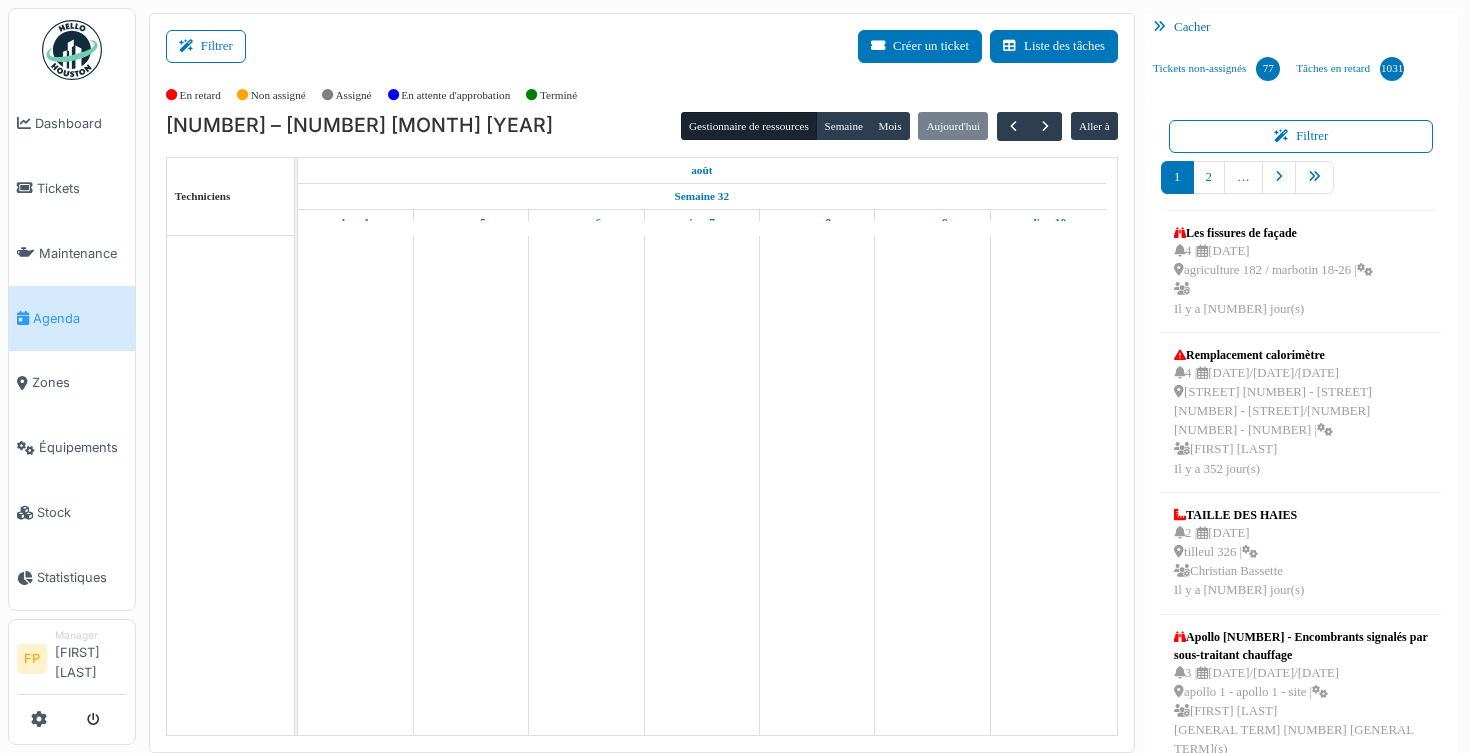 scroll, scrollTop: 0, scrollLeft: 0, axis: both 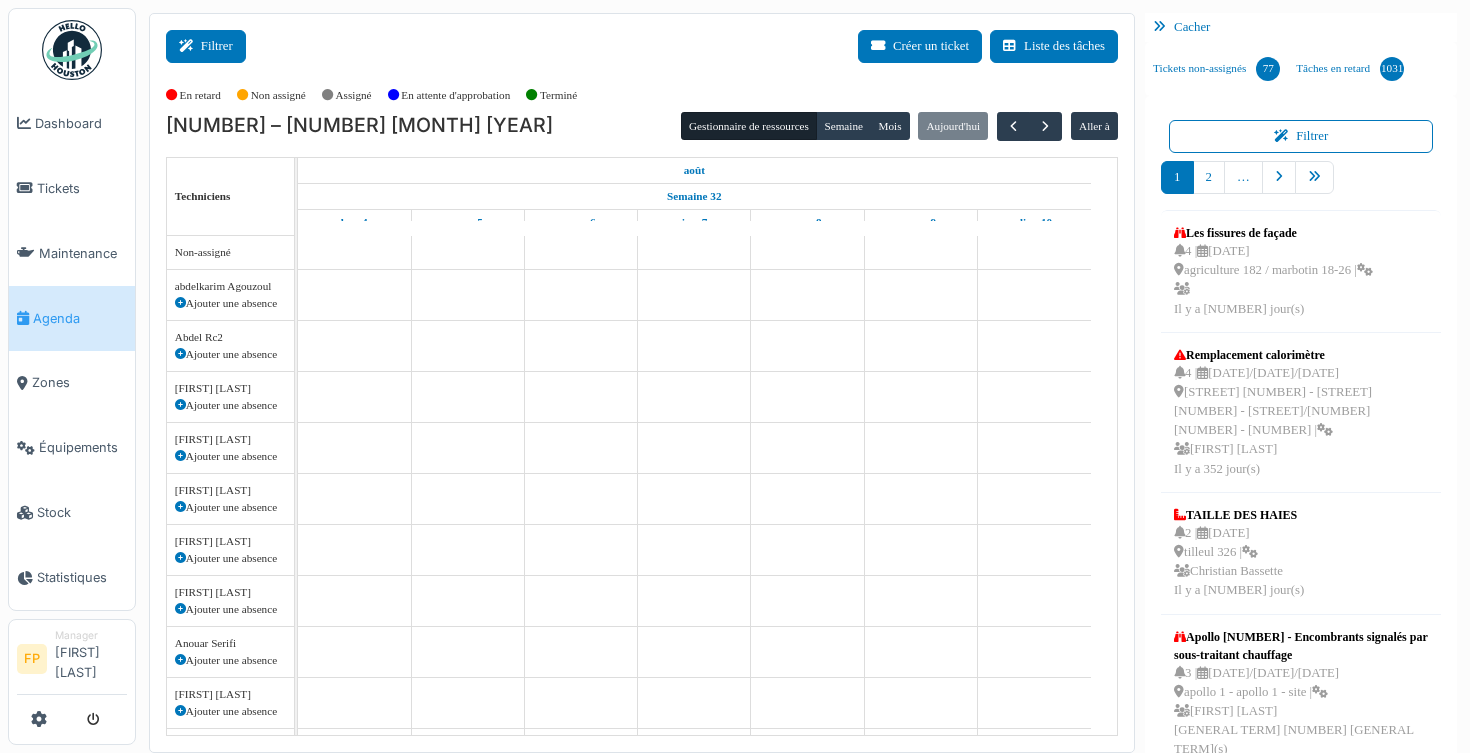 click on "Filtrer" at bounding box center [206, 46] 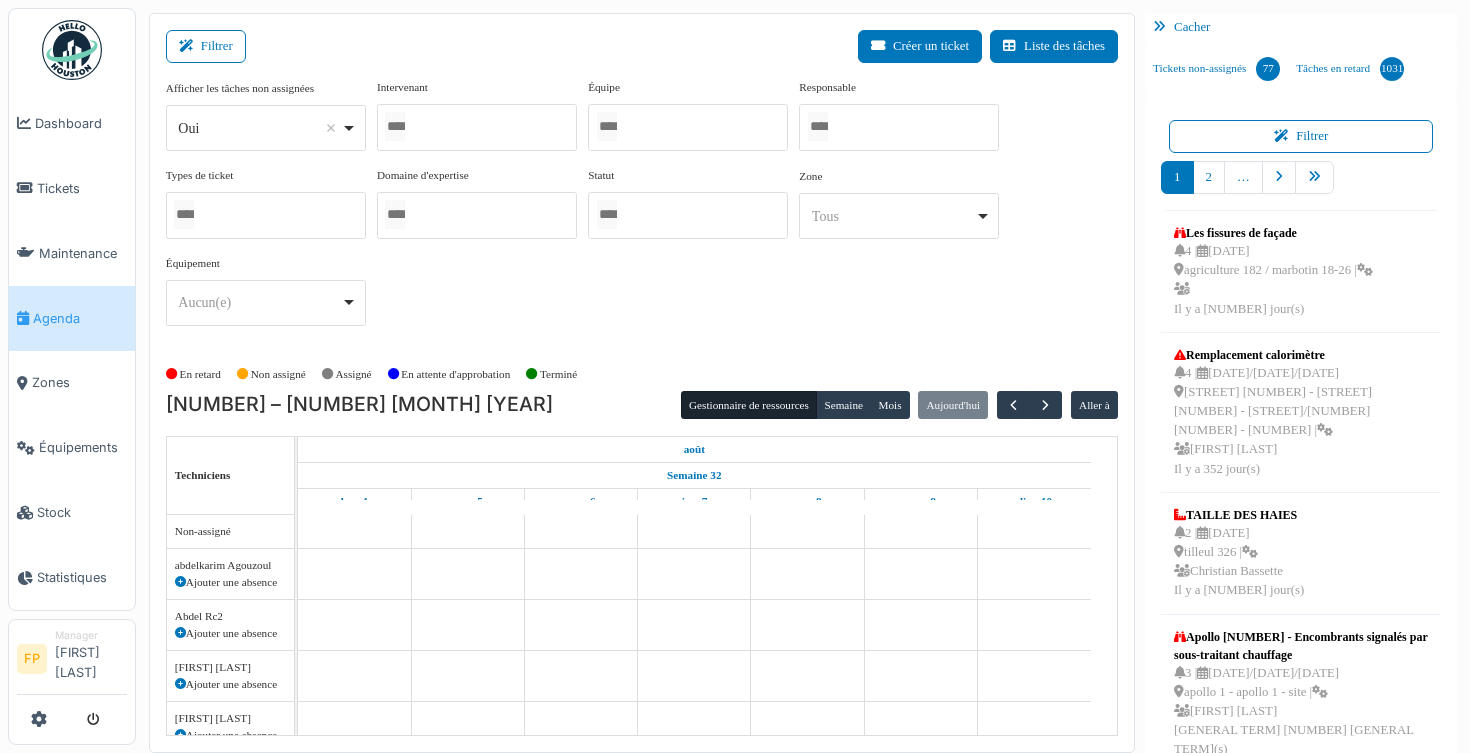 click on "Oui Remove item" at bounding box center [259, 128] 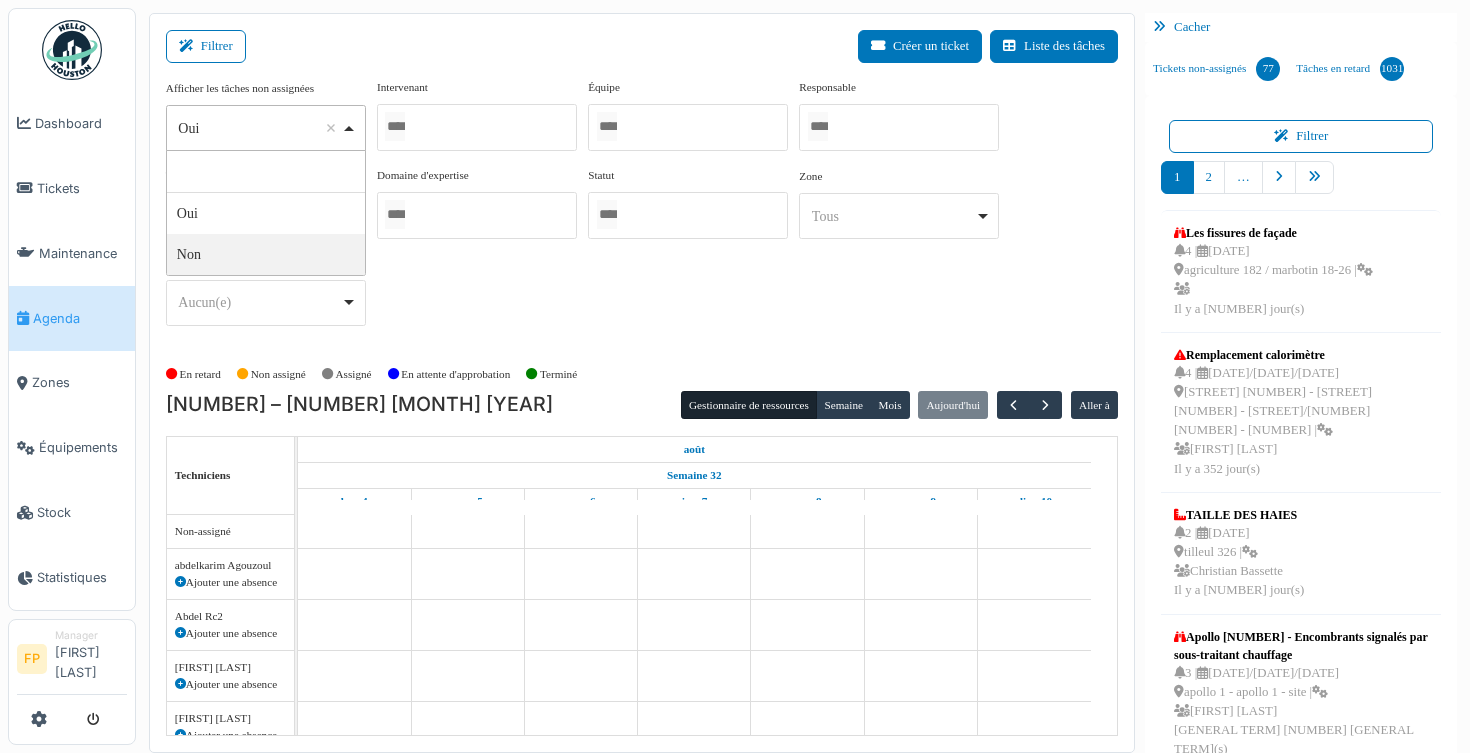 select on "**" 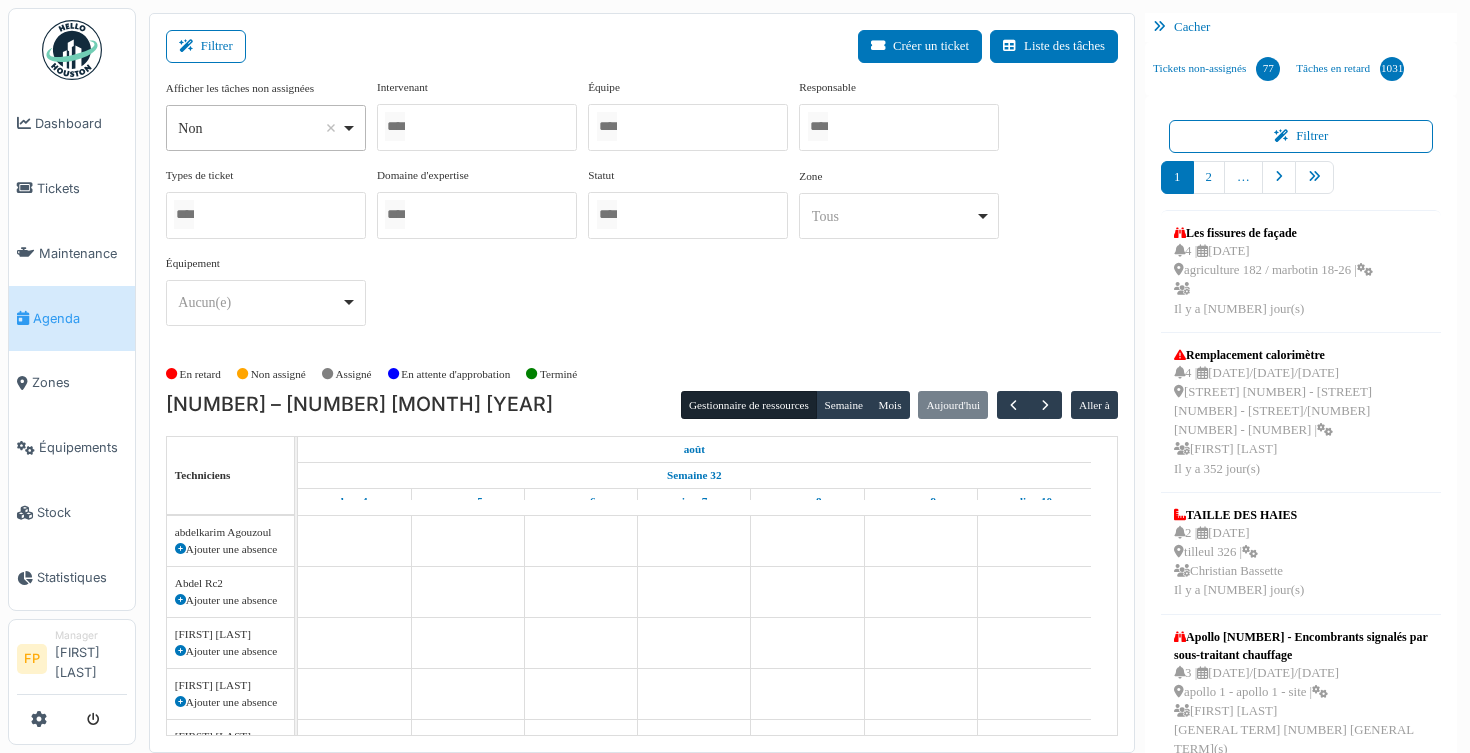 click at bounding box center (477, 127) 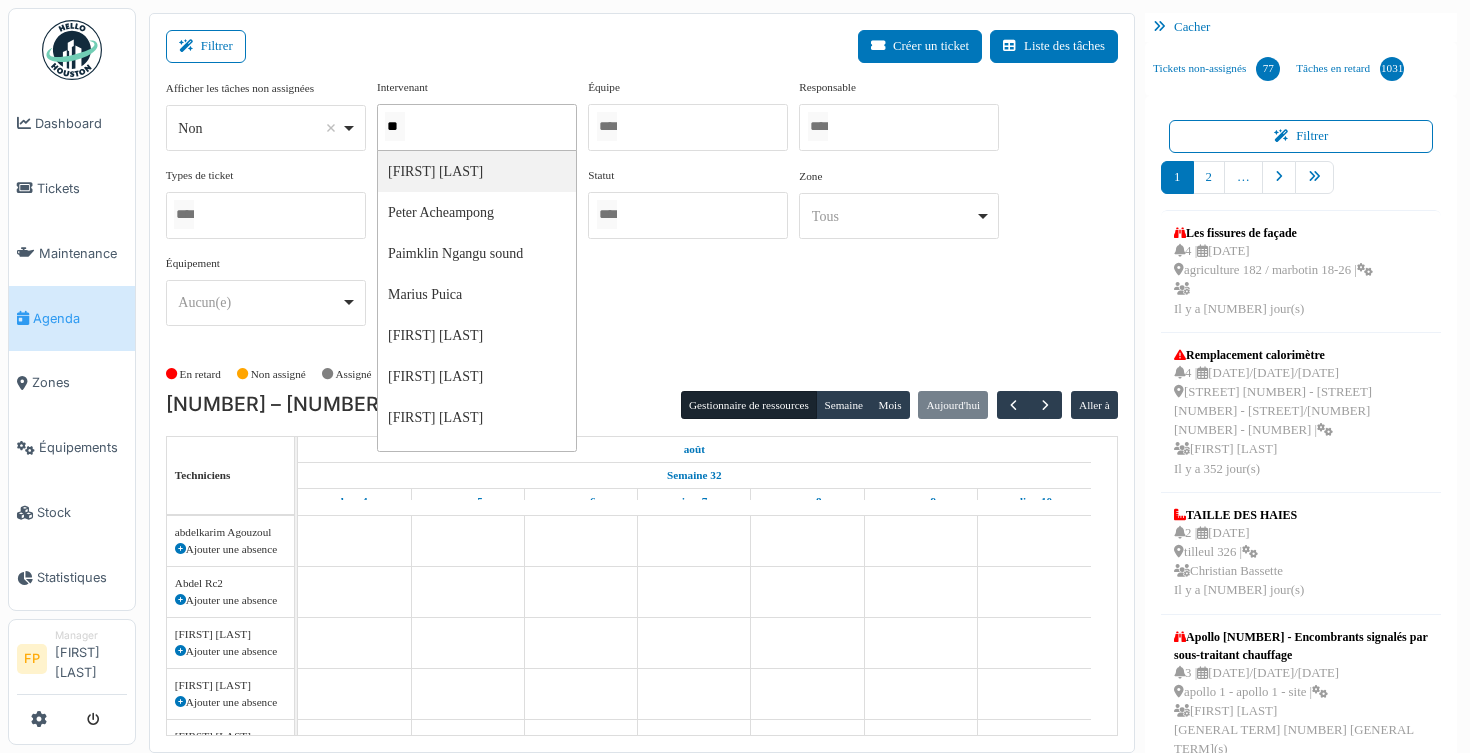 type on "***" 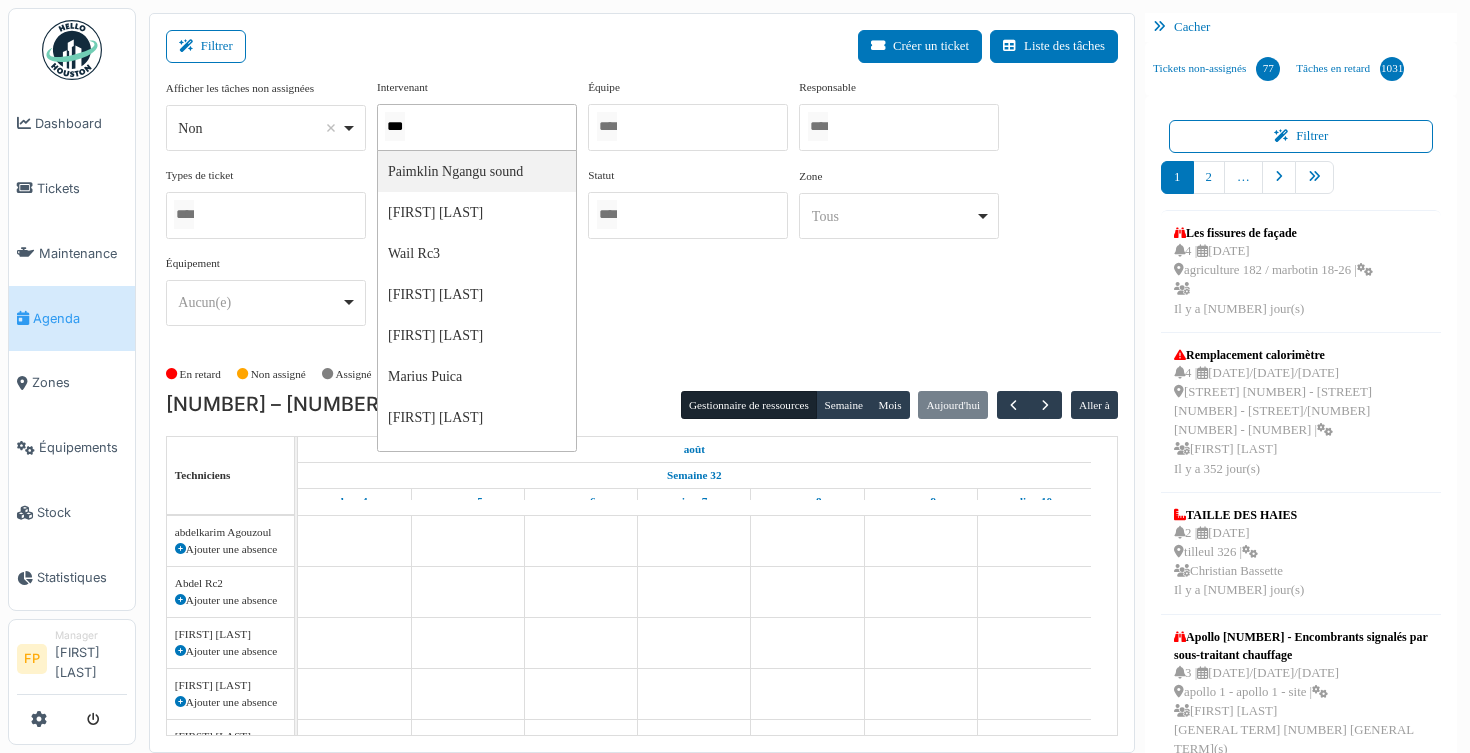 type 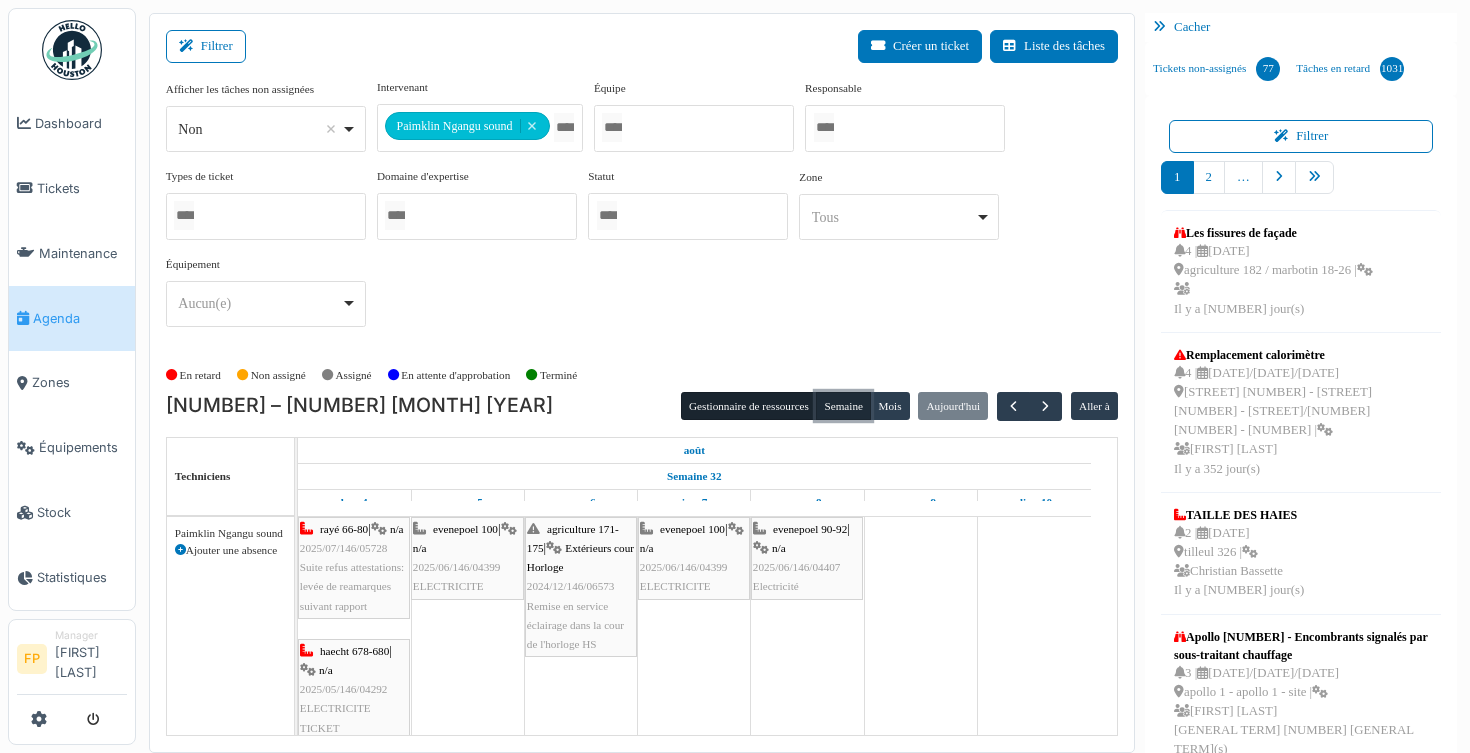 click on "Semaine" at bounding box center (843, 406) 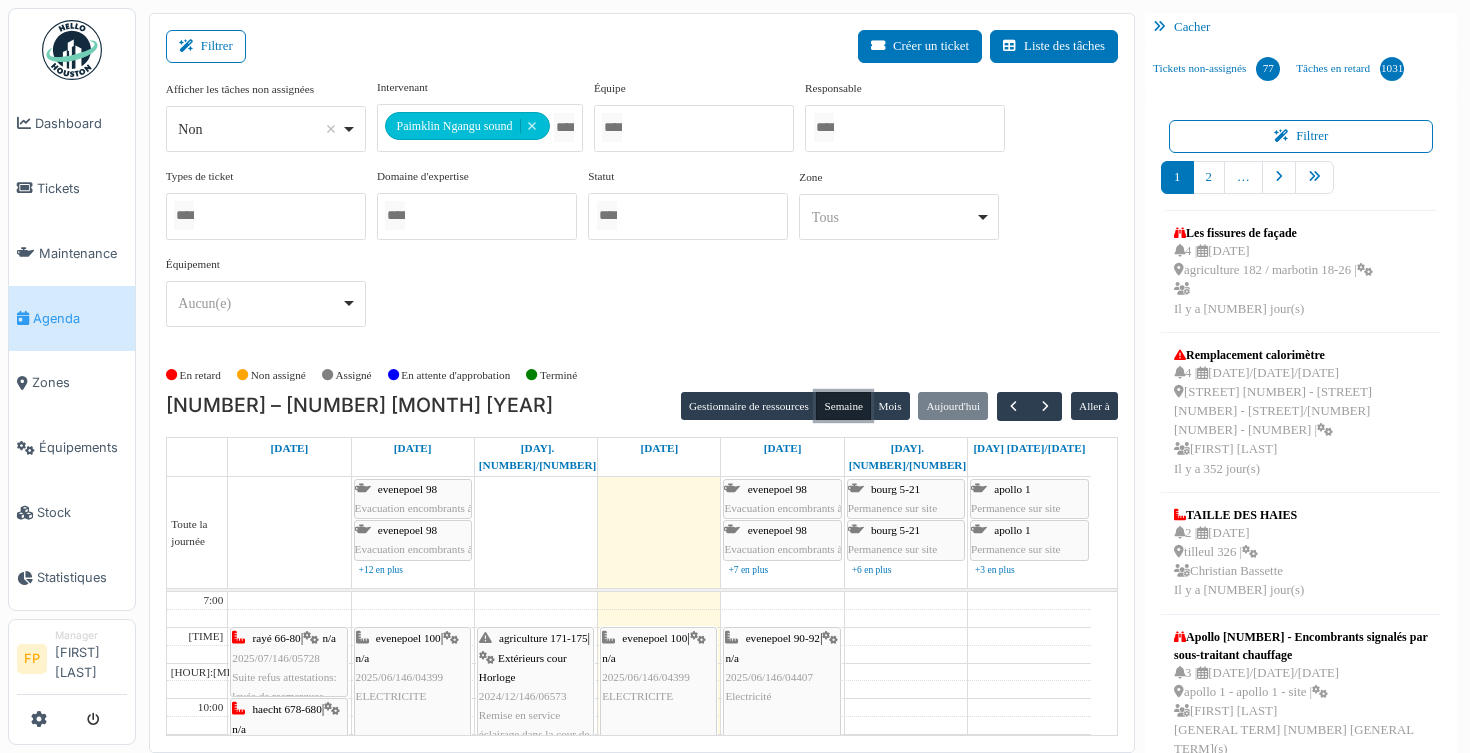 click on "rayé 66-80
|     n/a
2025/07/146/05728
Suite refus attestations: levée de reamarques suivant rapport" at bounding box center [288, 677] 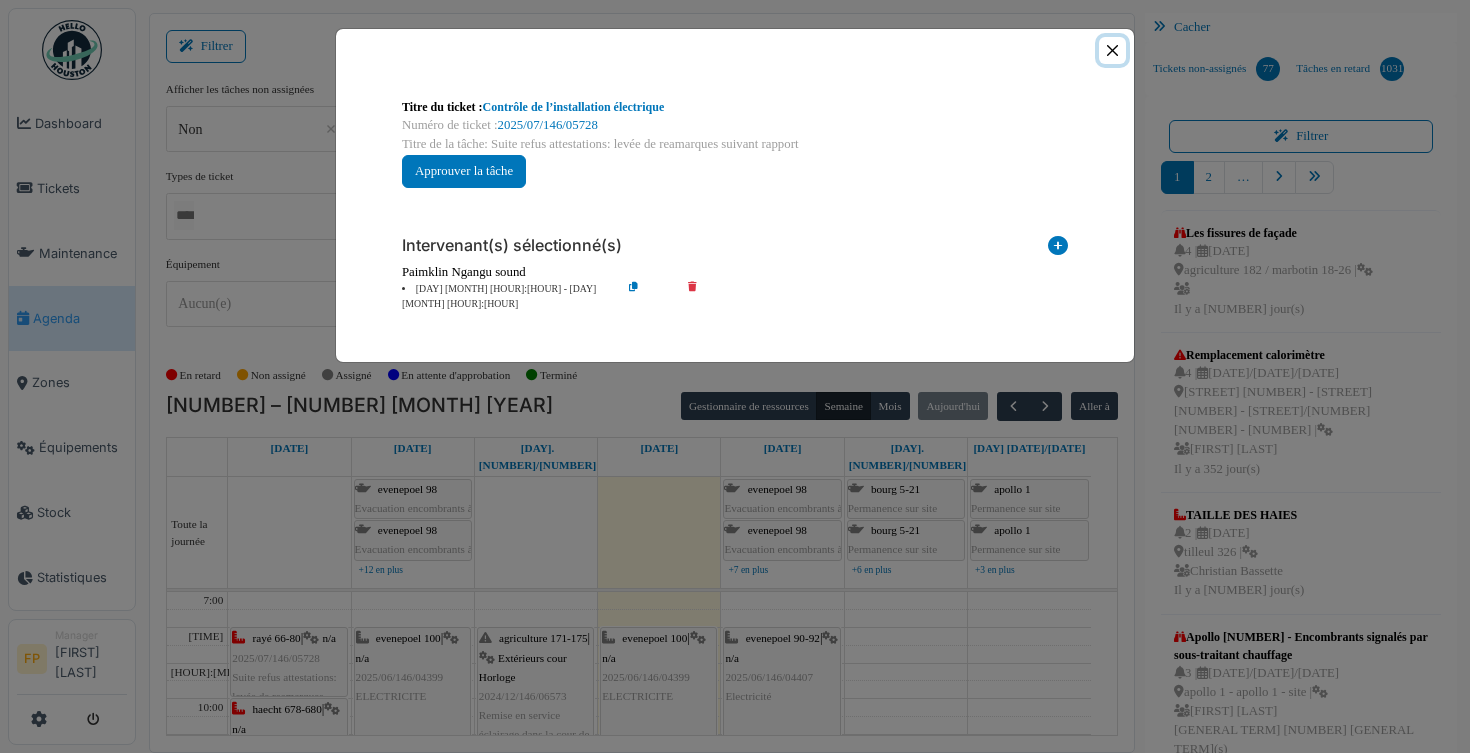 click at bounding box center (1112, 50) 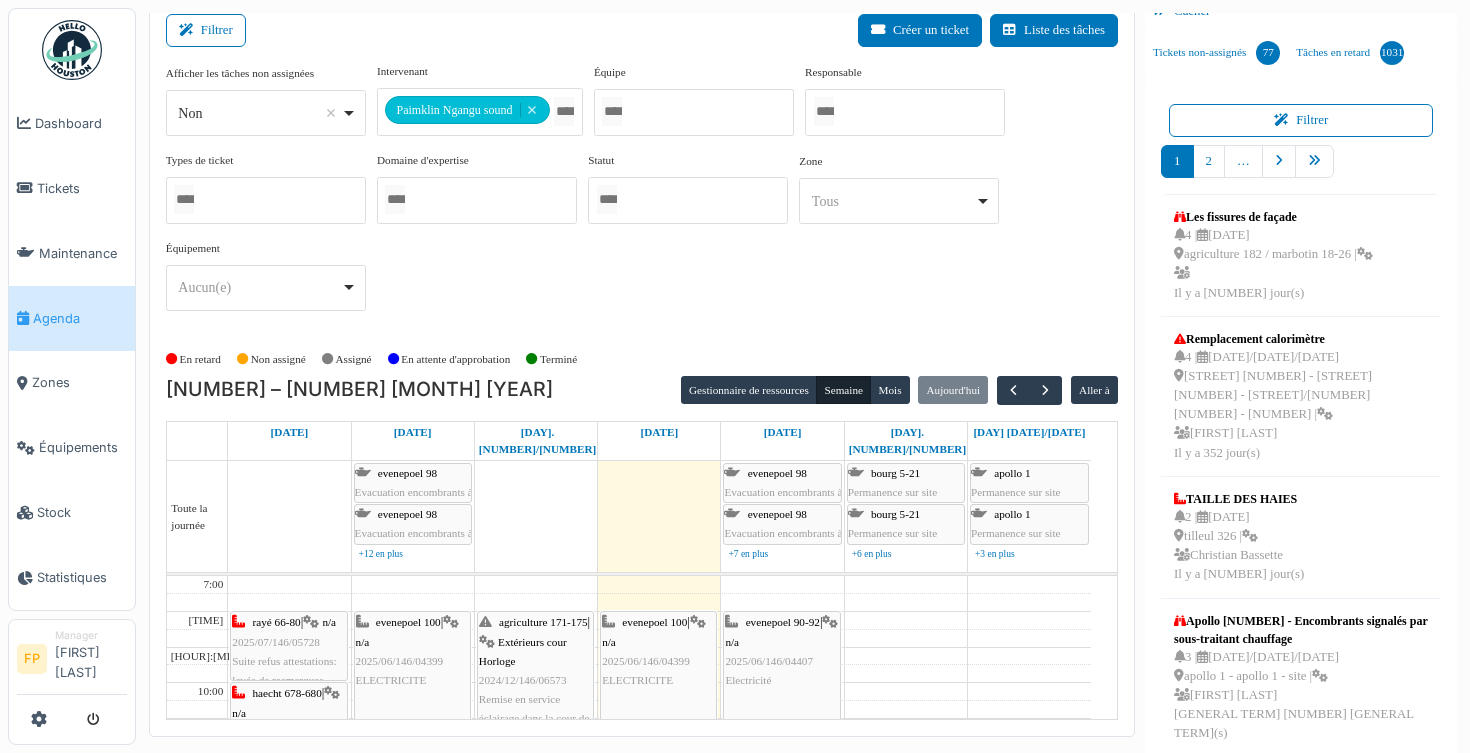 scroll, scrollTop: 20, scrollLeft: 0, axis: vertical 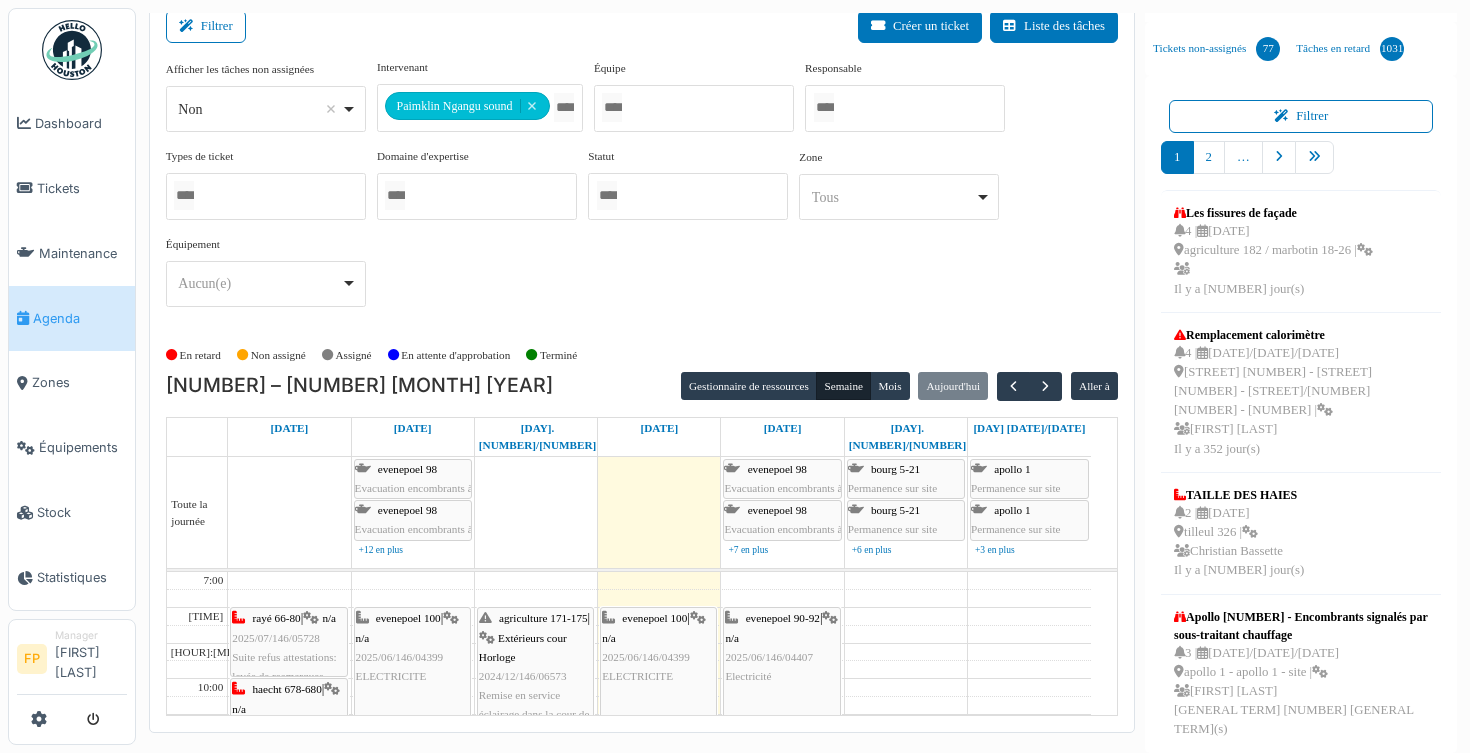 click on "Non Remove item" at bounding box center (265, 109) 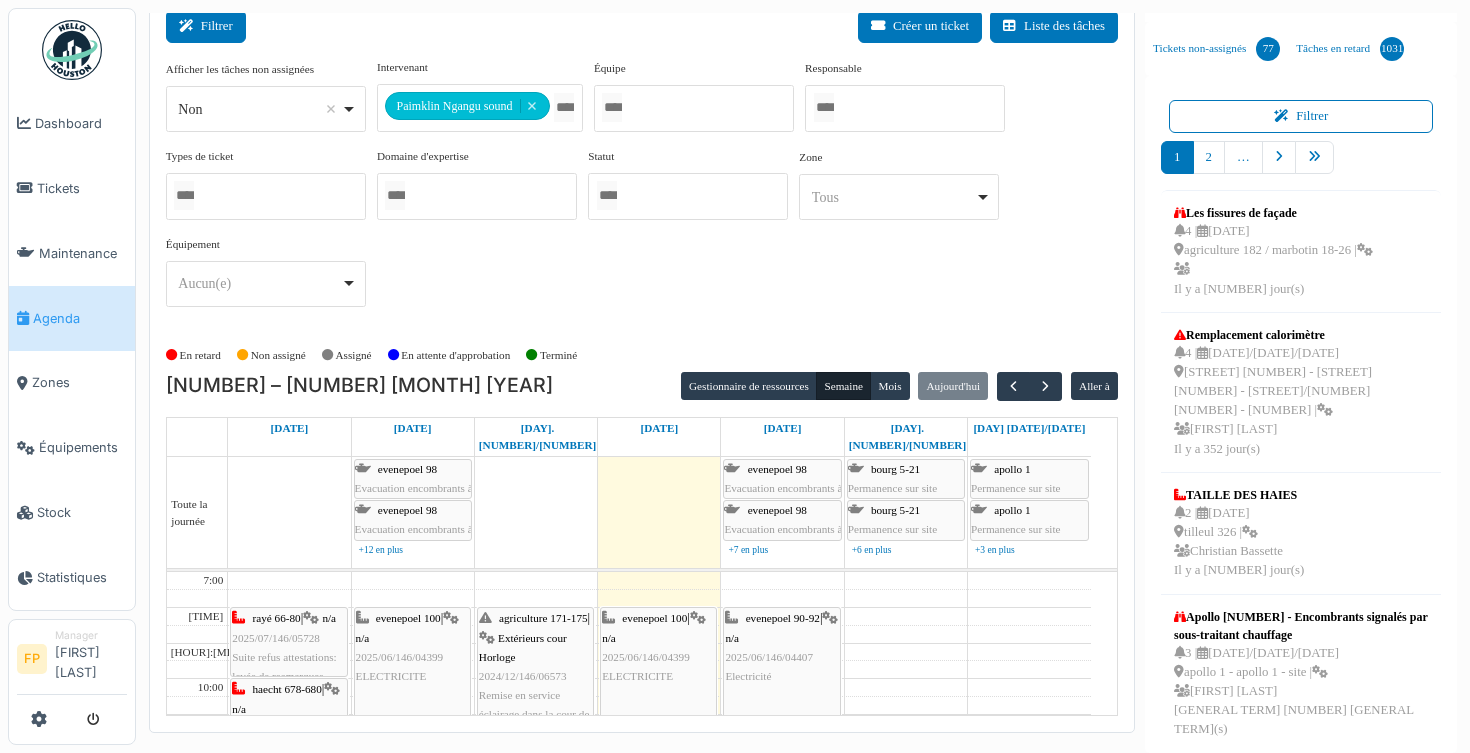 click on "Filtrer" at bounding box center (206, 26) 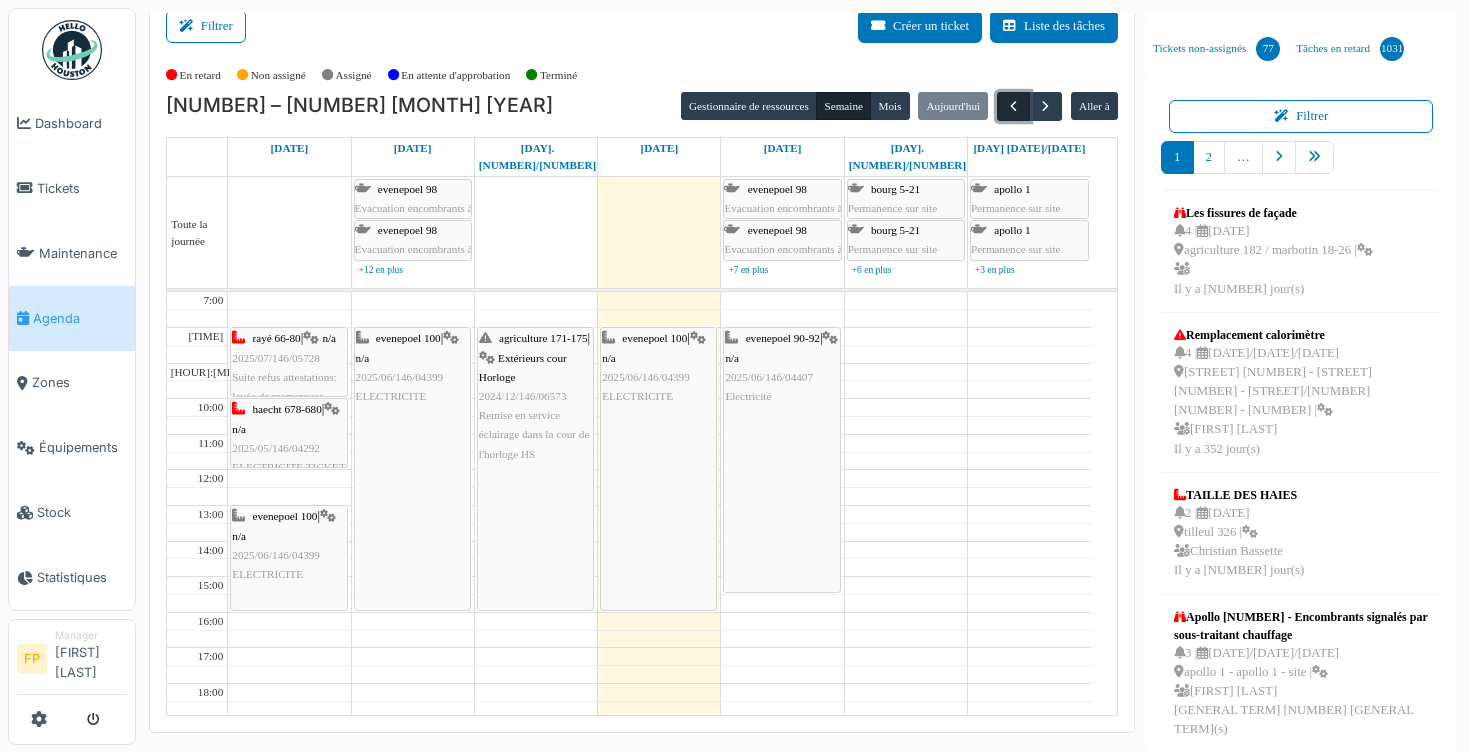 click at bounding box center (1013, 106) 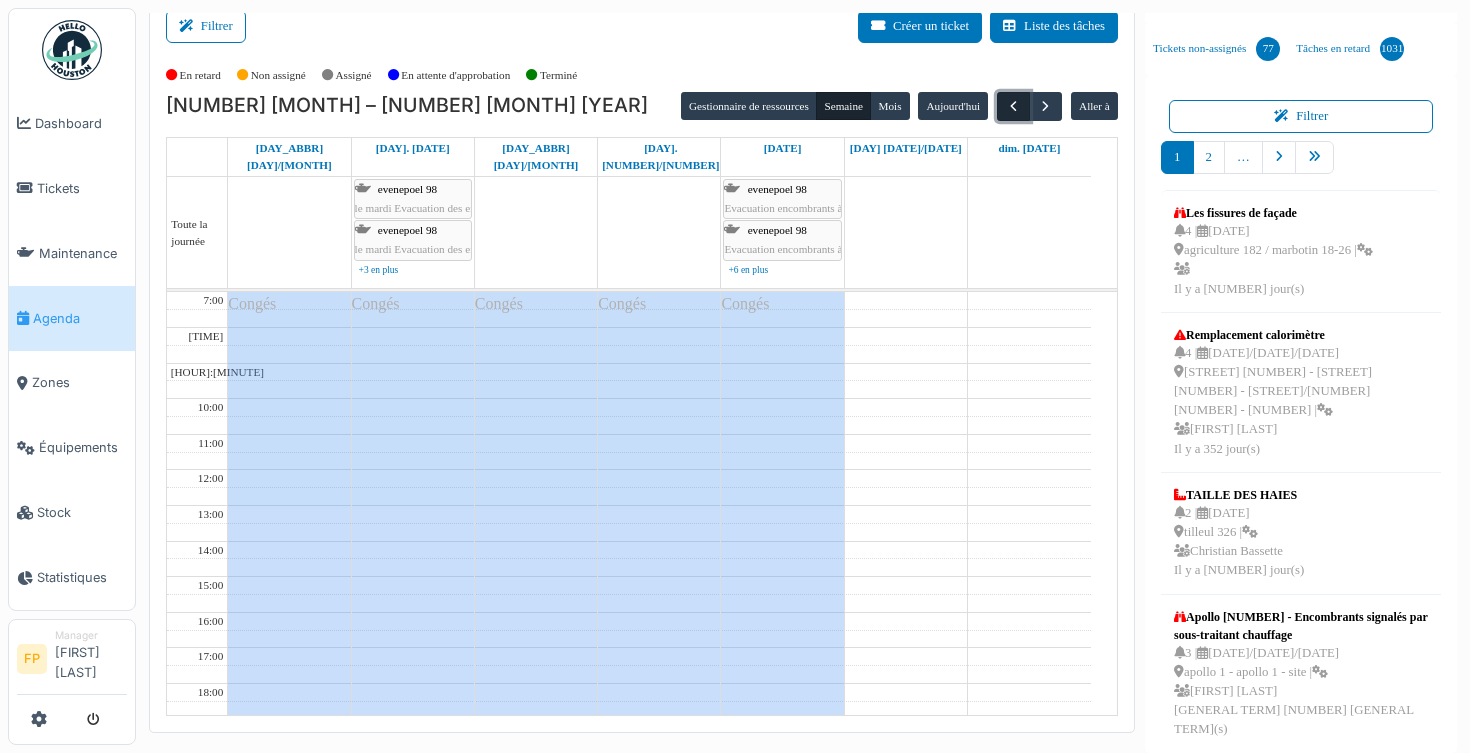 click at bounding box center (1013, 106) 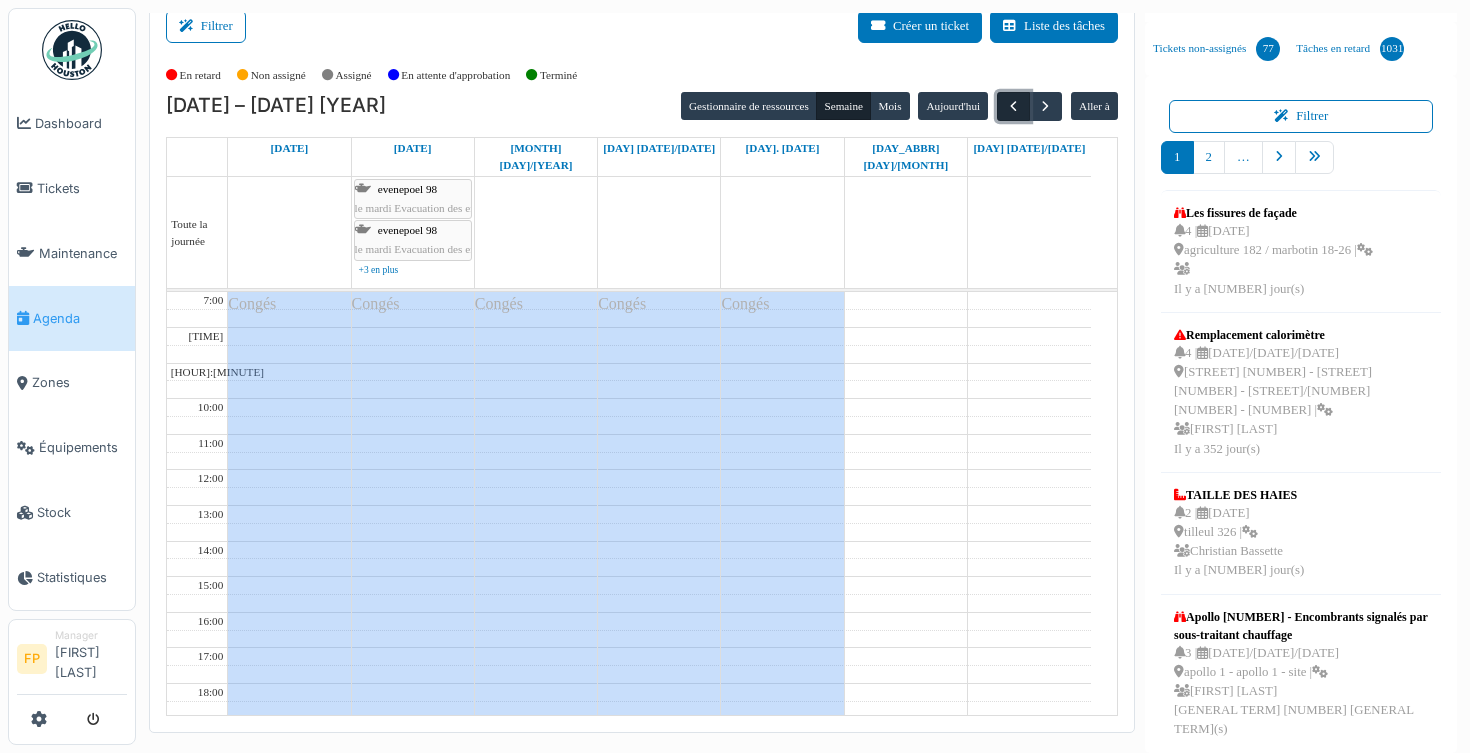 click at bounding box center [1013, 106] 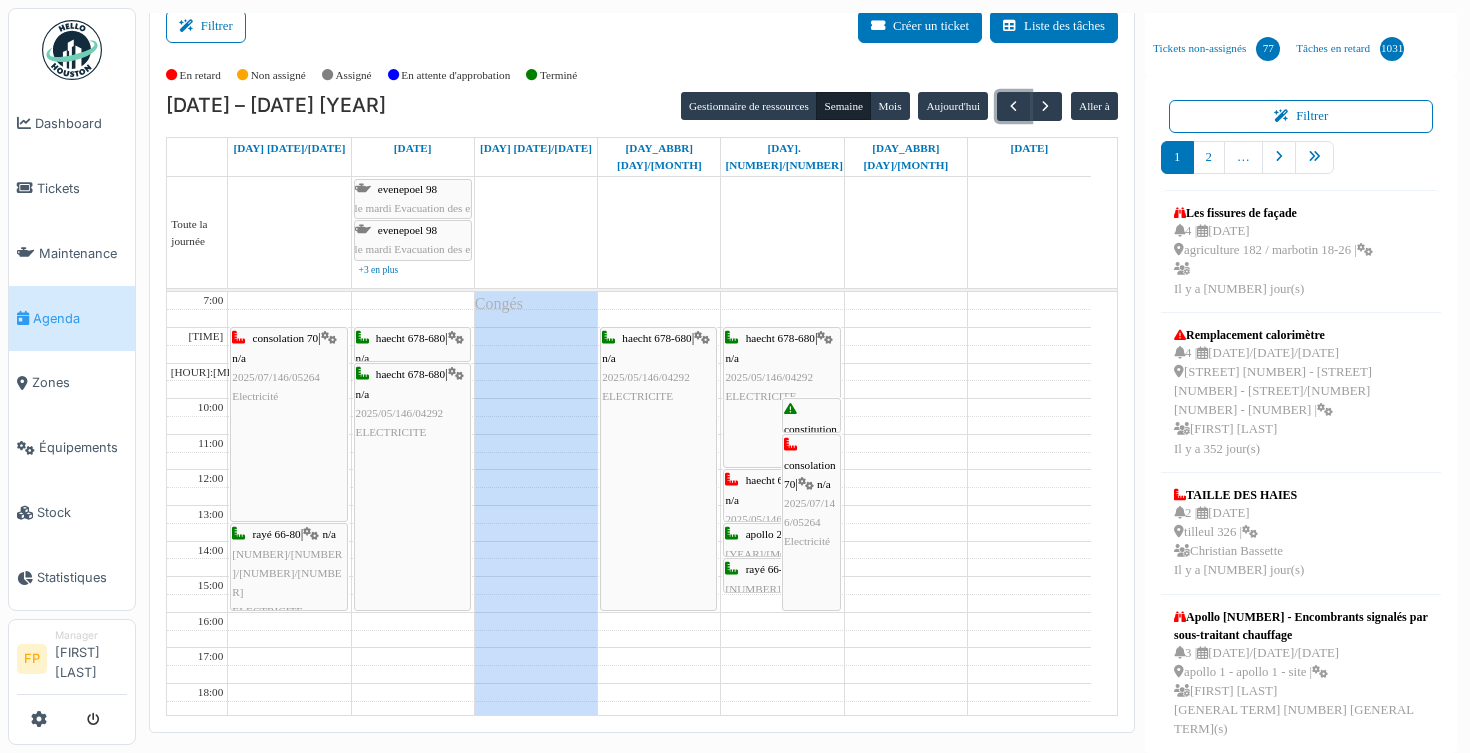 click on "rayé 66-80
|     n/a
2025/06/146/04864
ELECTRICITE TICKET" at bounding box center [781, 608] 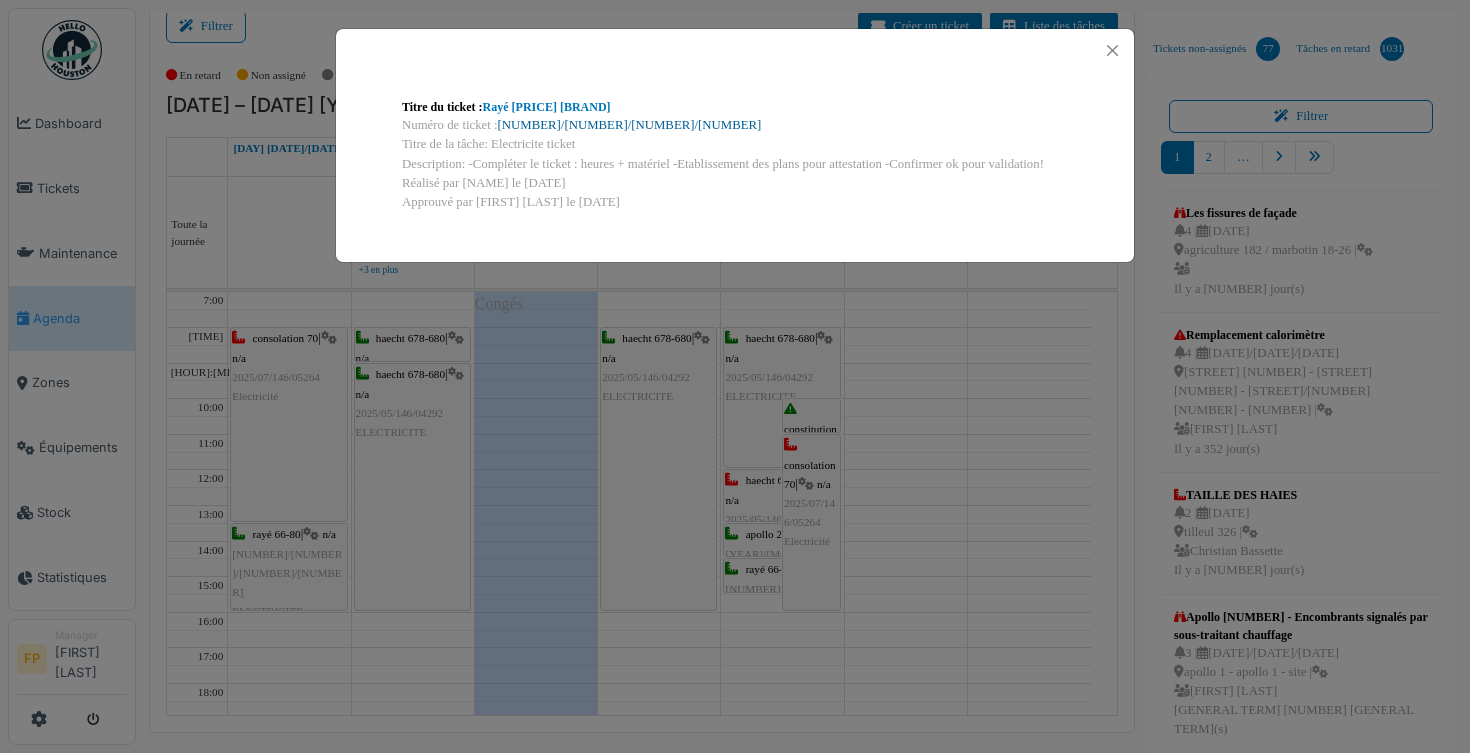 click on "2025/06/146/04864" at bounding box center [630, 125] 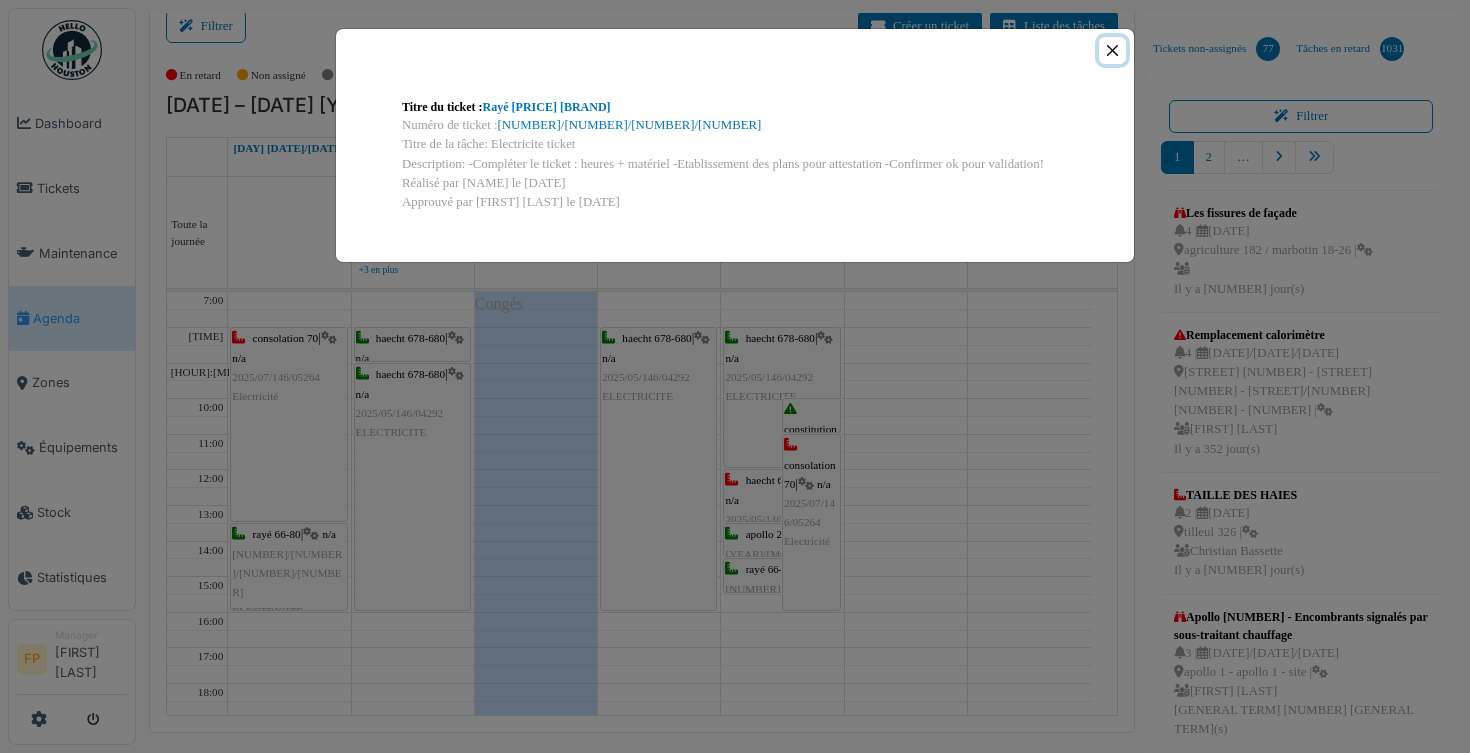 click at bounding box center [1112, 50] 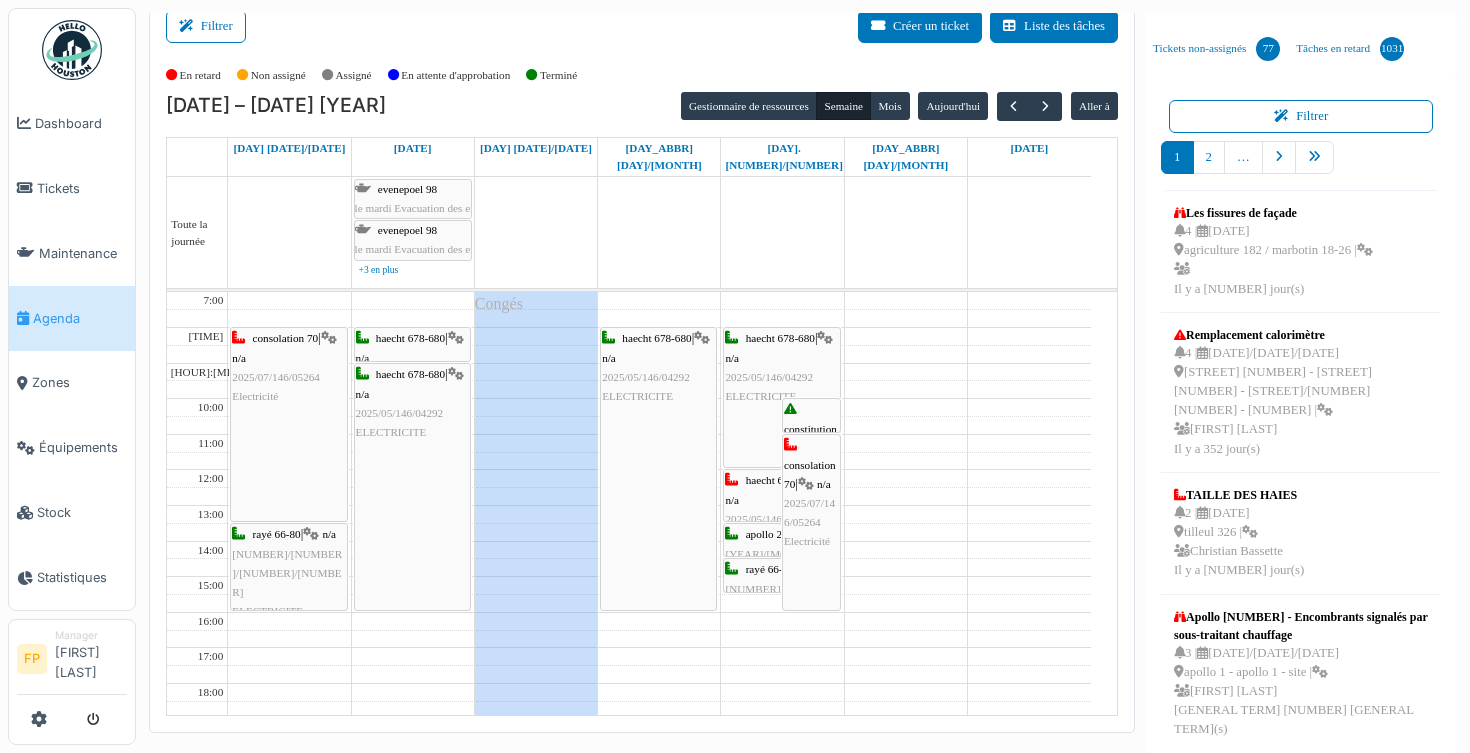 click on "rayé 66-80" at bounding box center (770, 569) 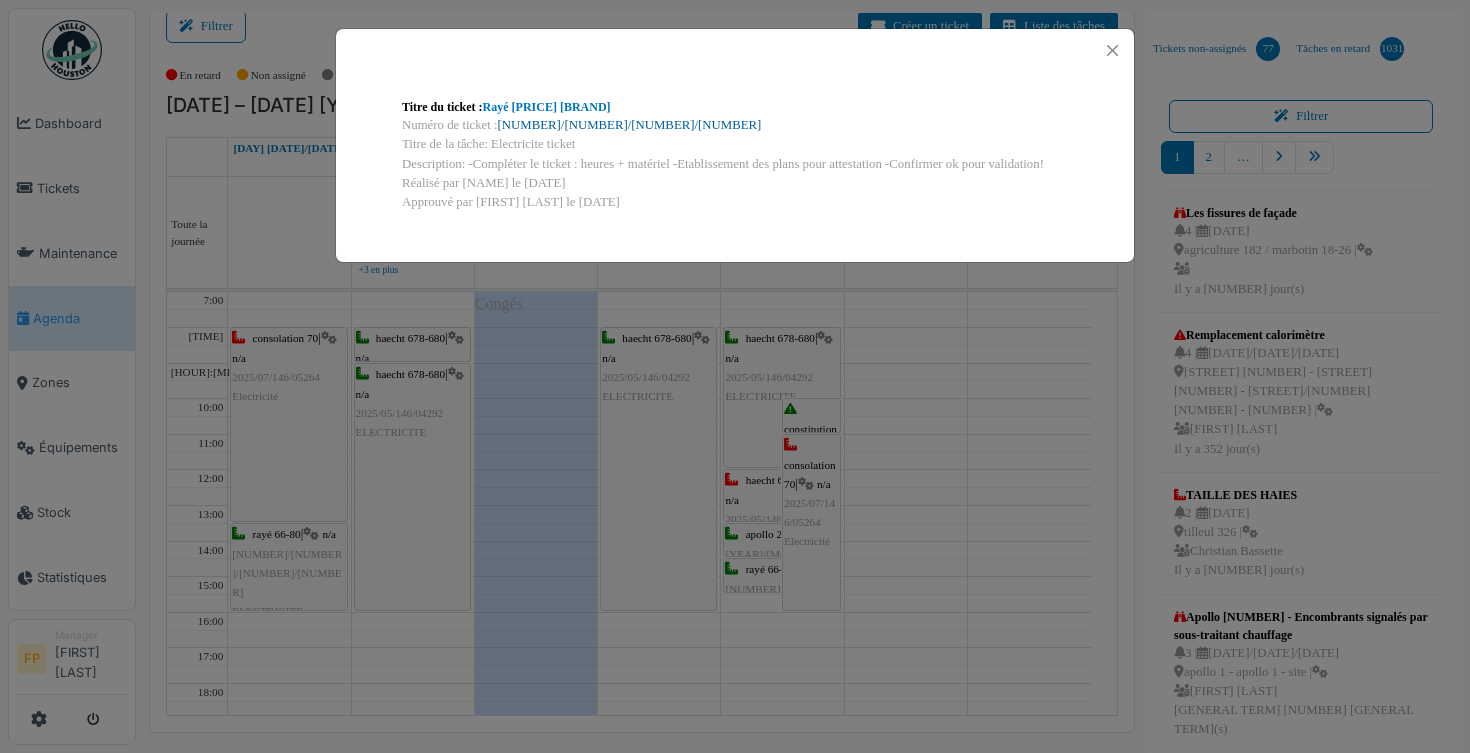click on "2025/06/146/04864" at bounding box center (630, 125) 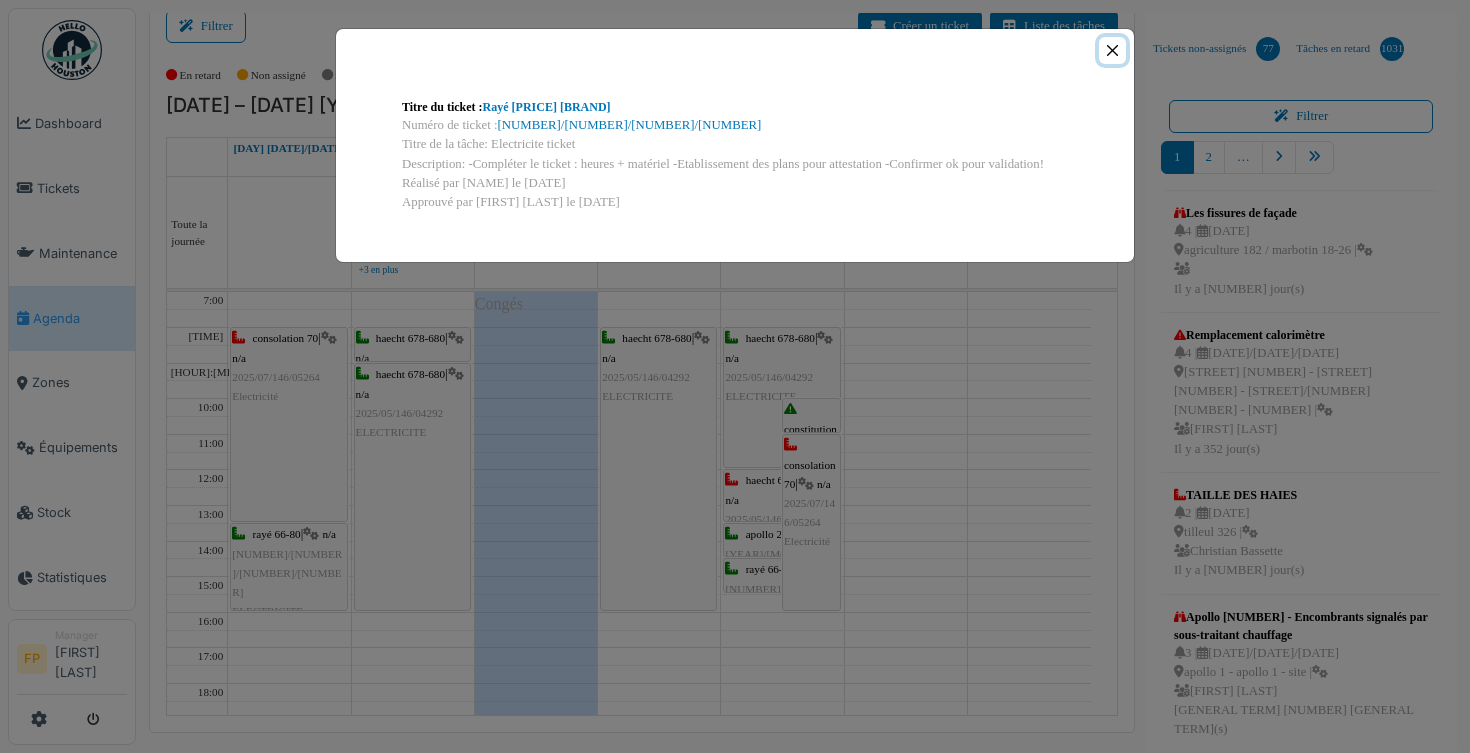 click at bounding box center [1112, 50] 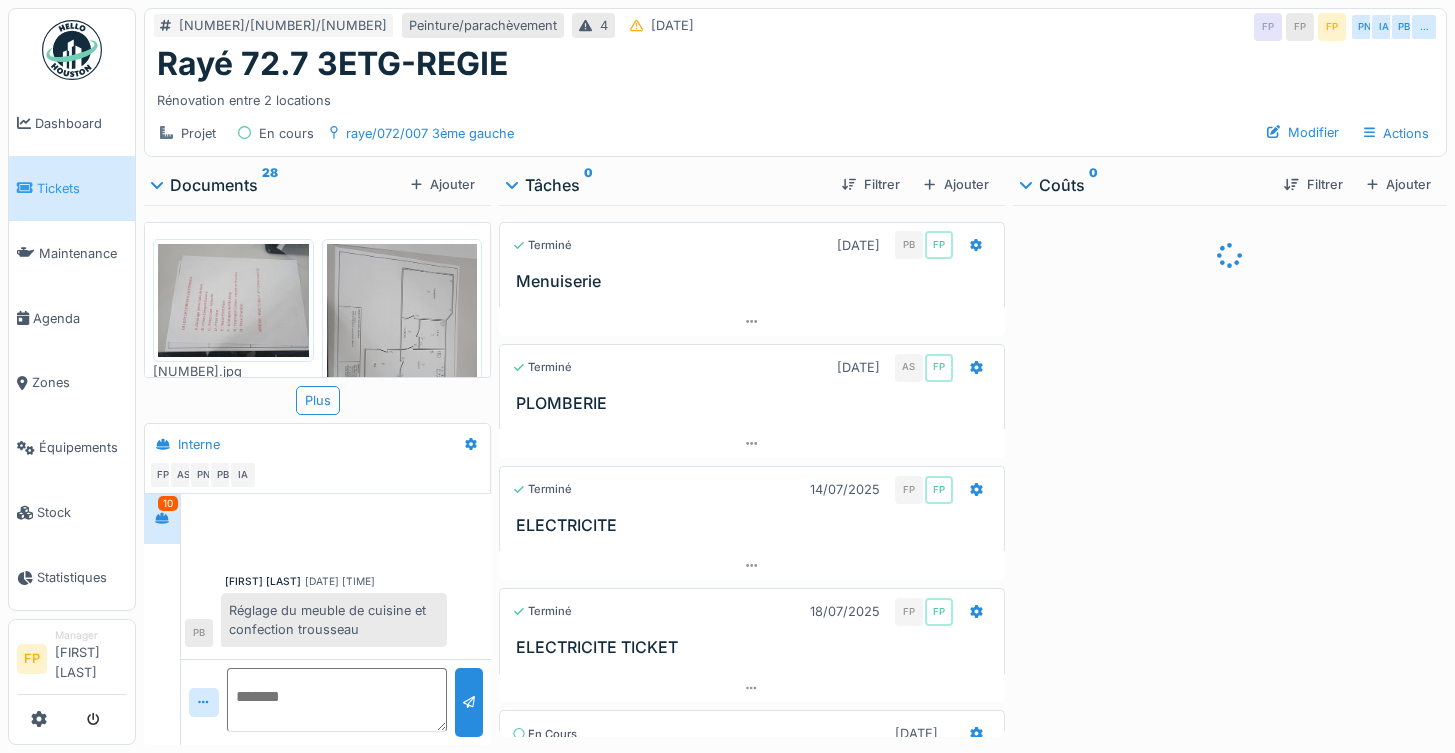 scroll, scrollTop: 0, scrollLeft: 0, axis: both 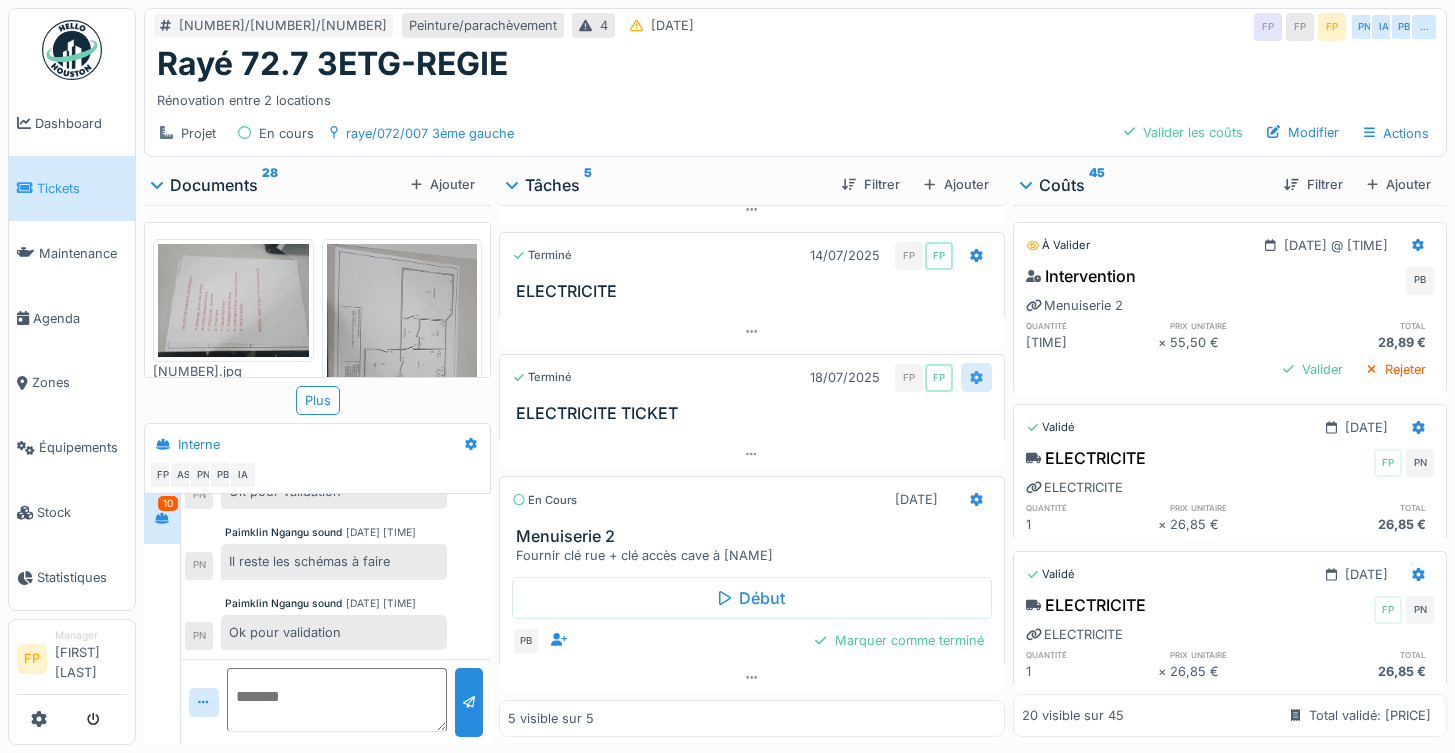 click 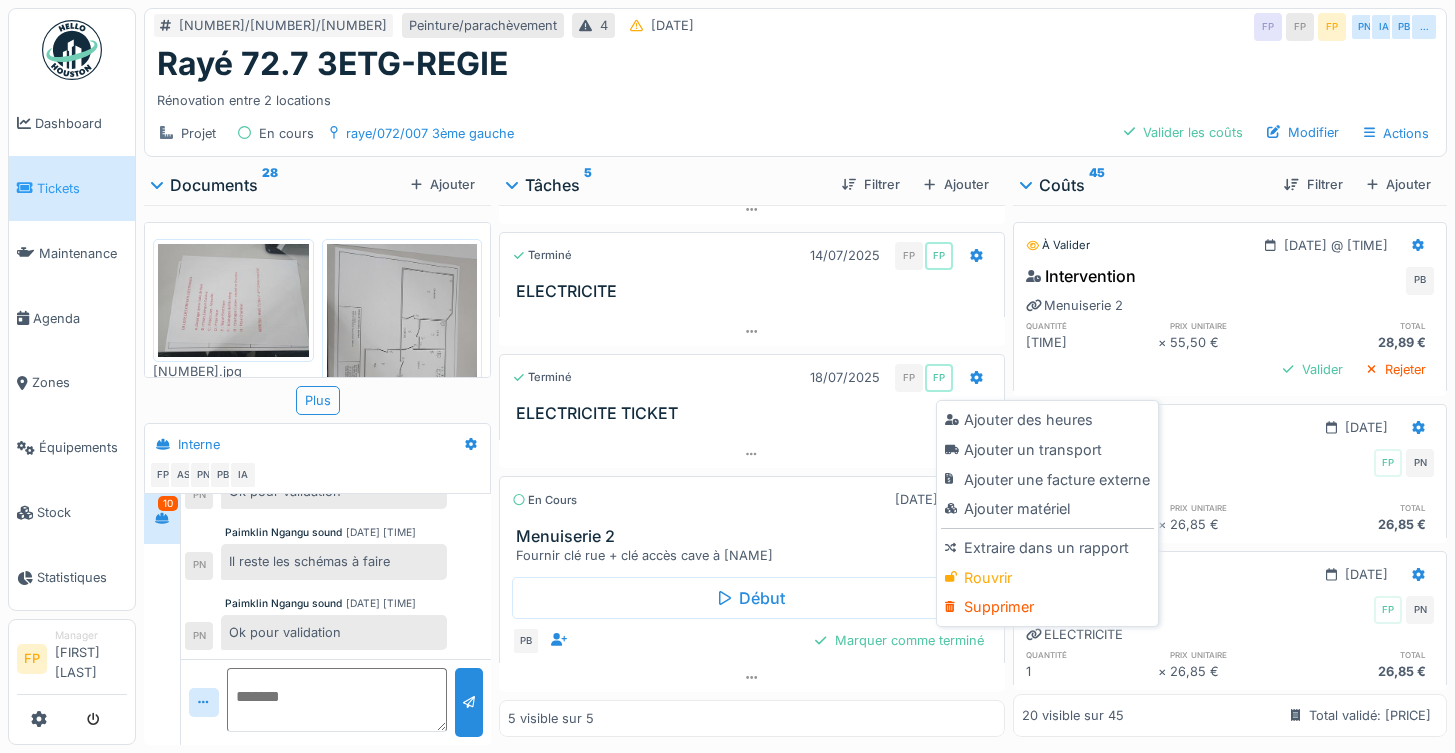click on "Terminé 18/07/2025 FP FP ELECTRICITE TICKET" at bounding box center [751, 388] 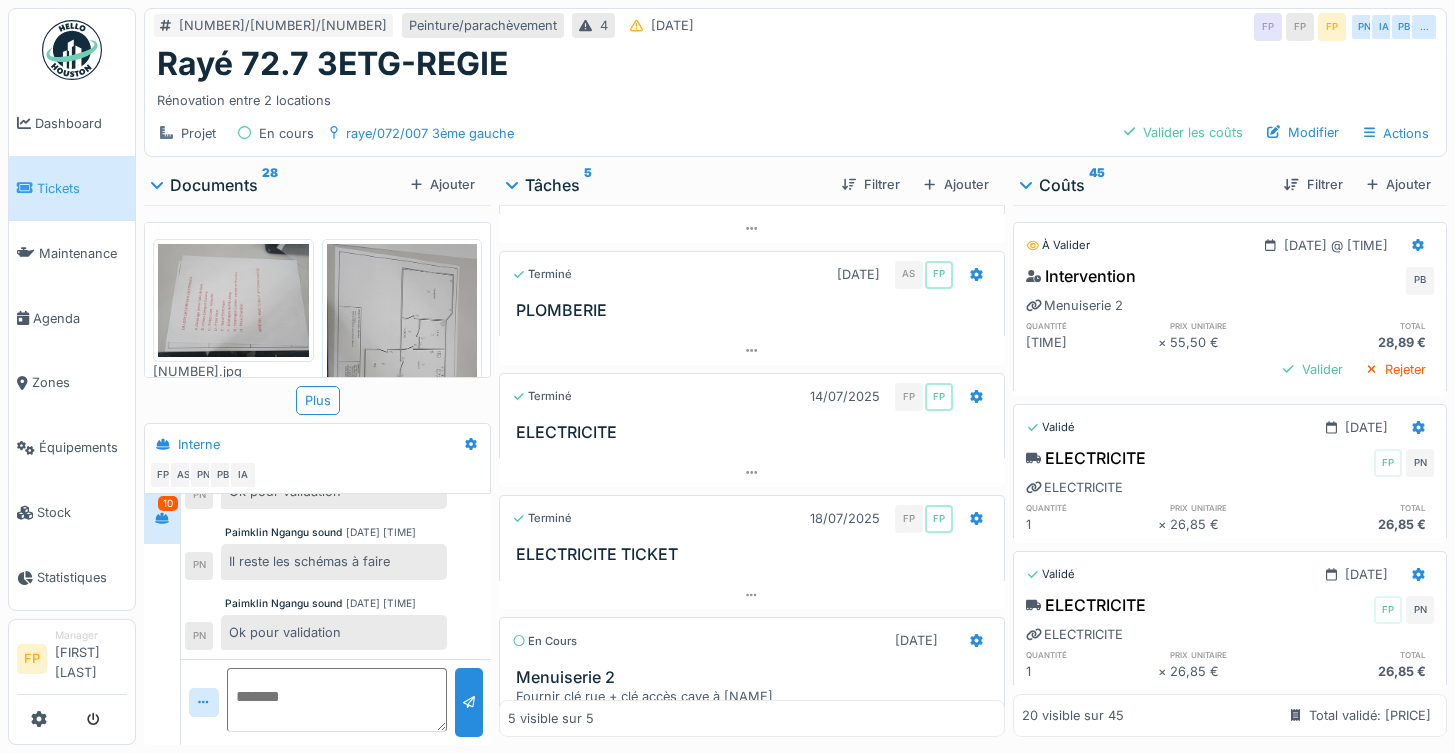 scroll, scrollTop: 39, scrollLeft: 0, axis: vertical 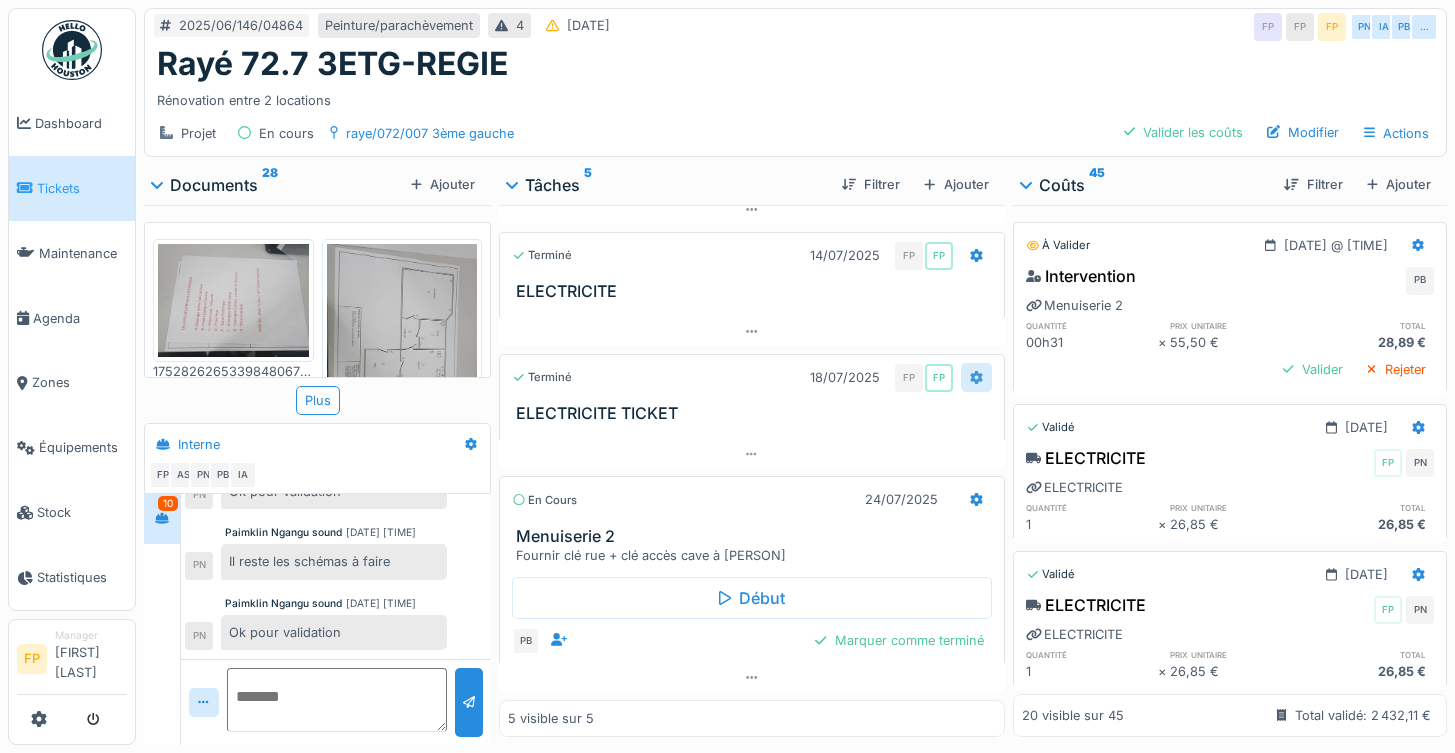 click 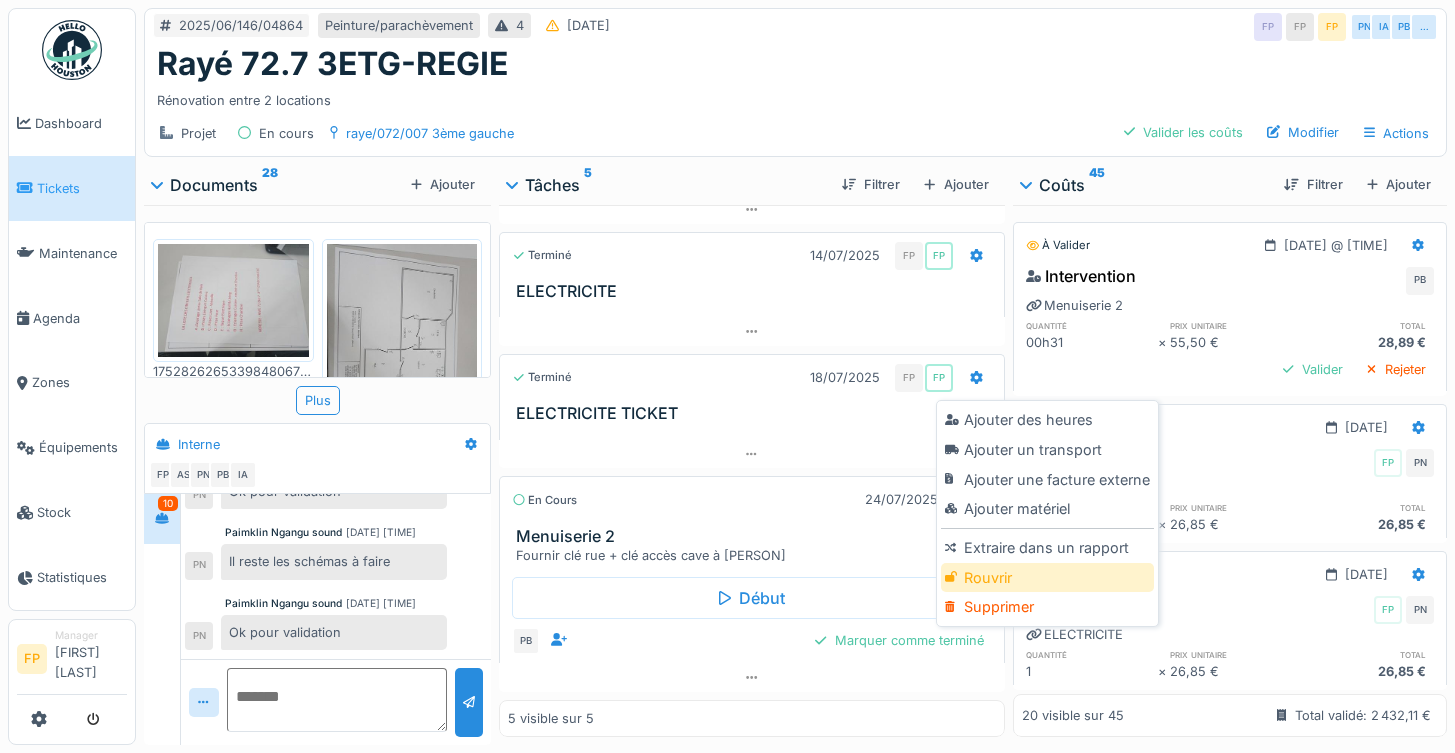 click on "Rouvrir" at bounding box center [1047, 578] 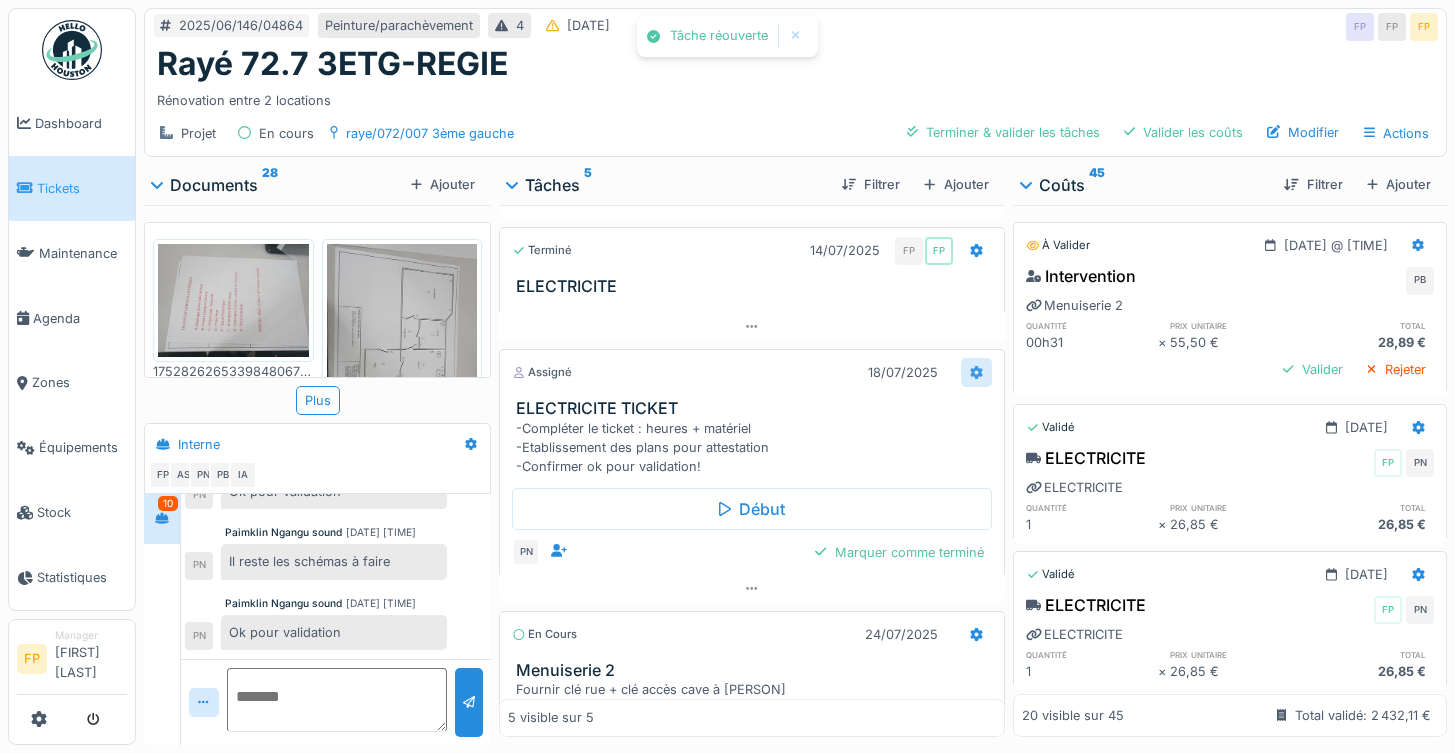 drag, startPoint x: 952, startPoint y: 374, endPoint x: 950, endPoint y: 384, distance: 10.198039 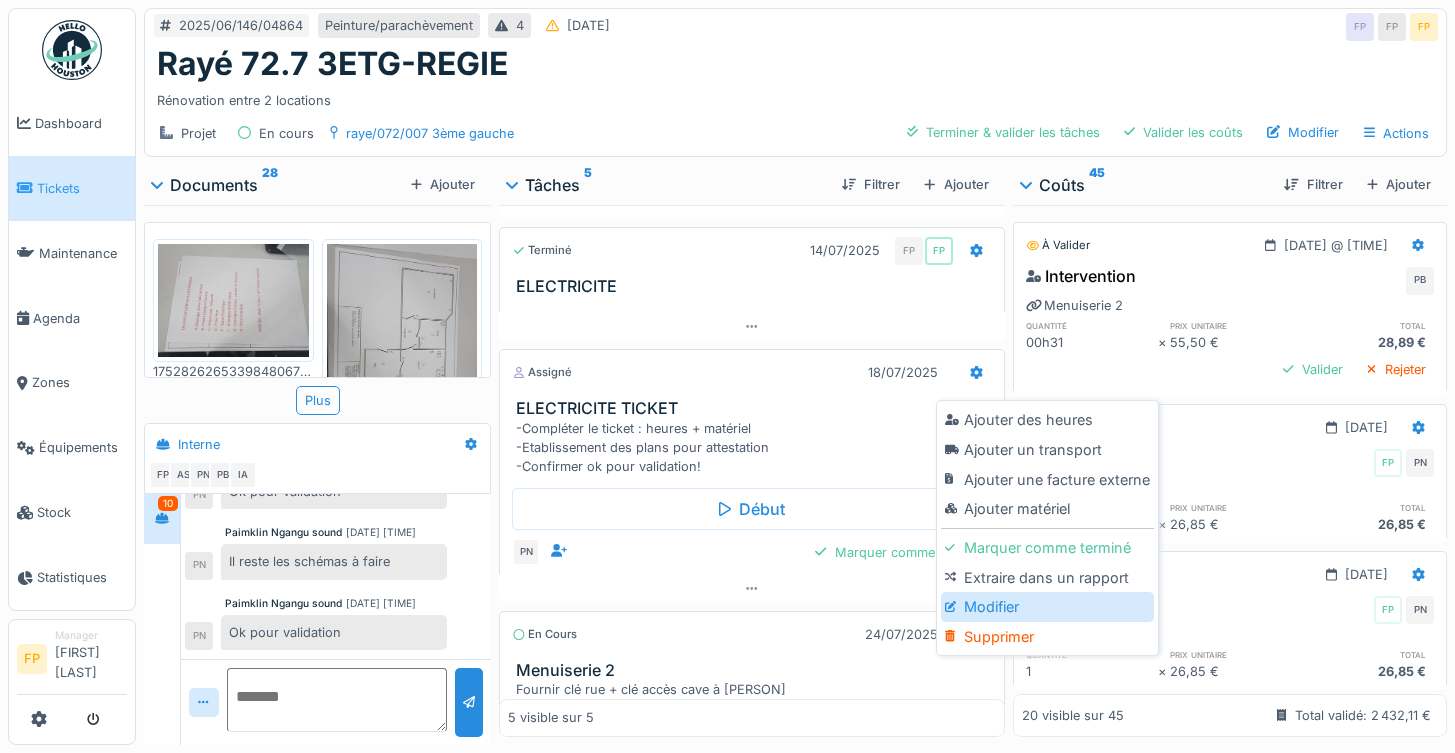 click on "Modifier" at bounding box center (1047, 607) 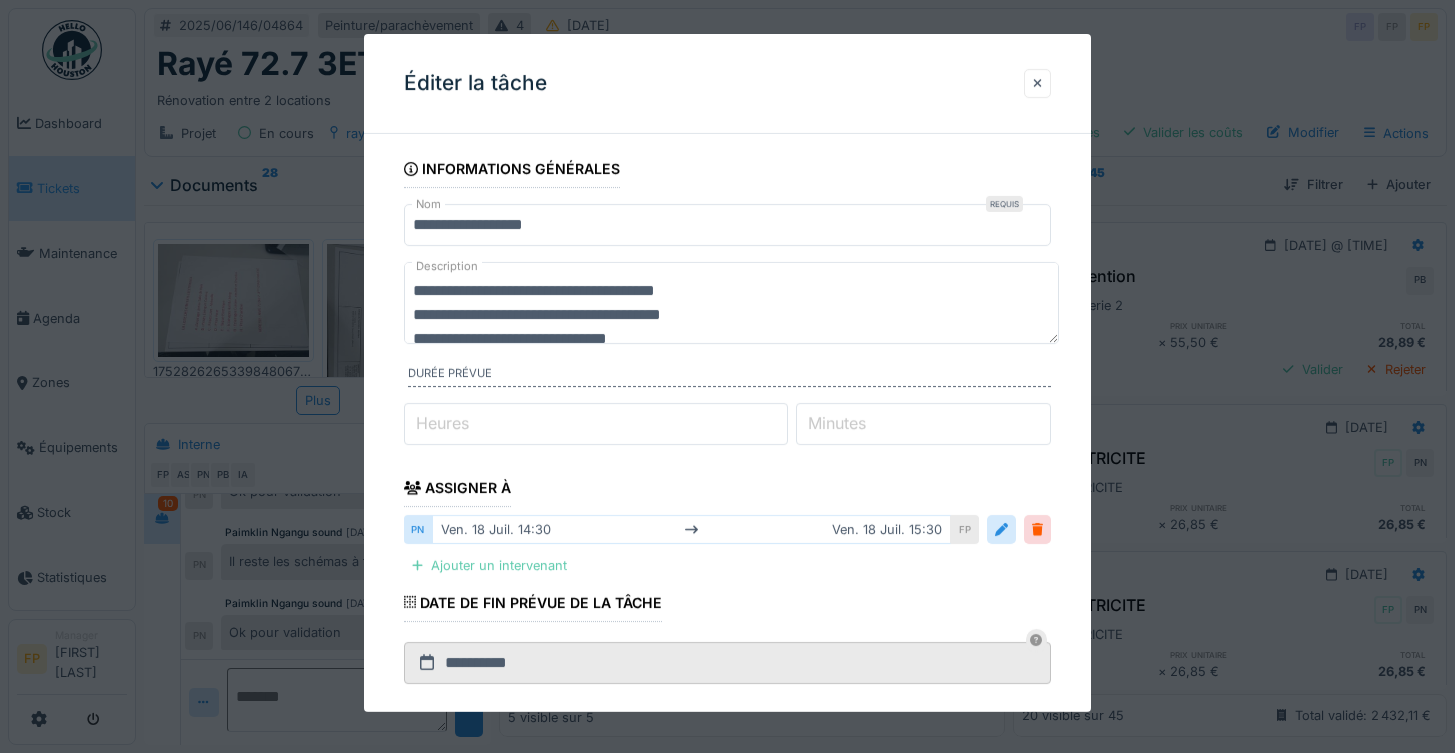click on "Ajouter un intervenant" at bounding box center [489, 565] 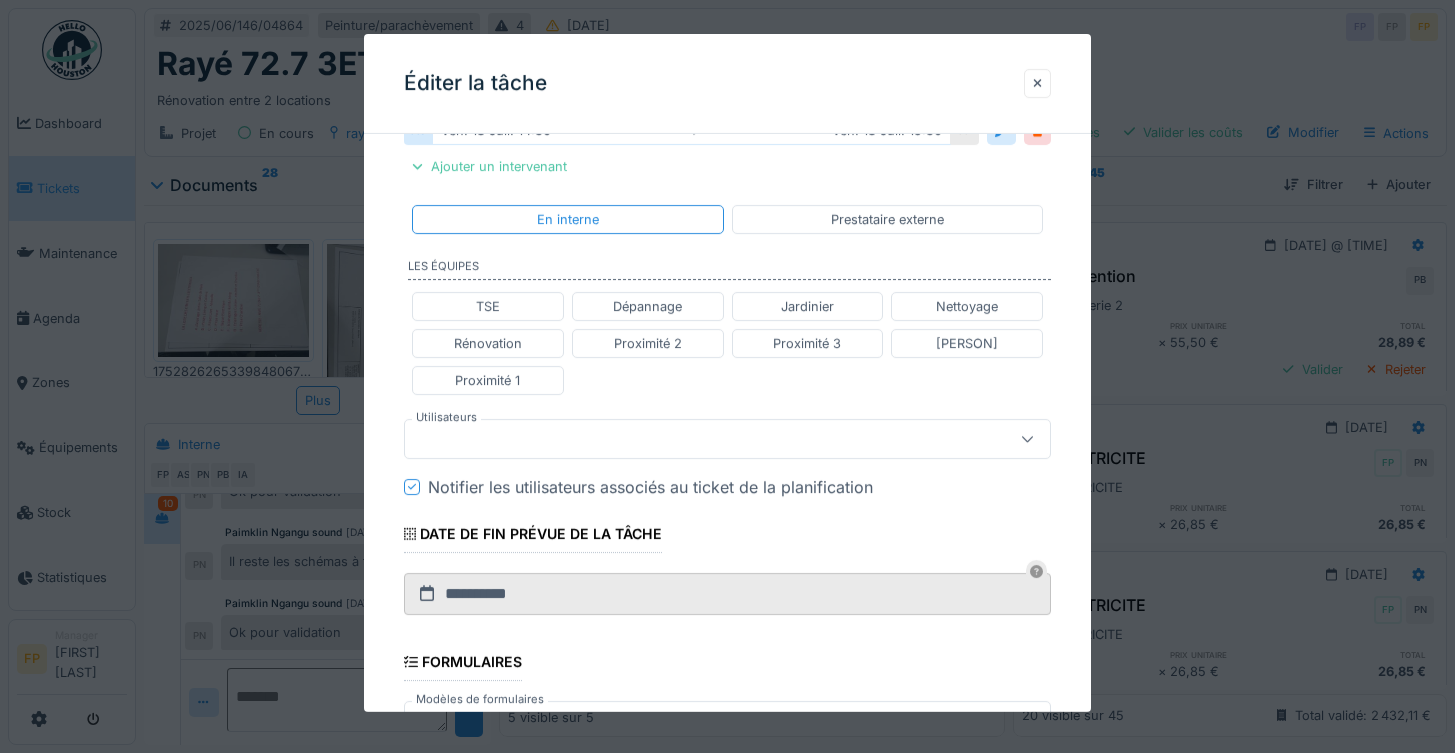 scroll, scrollTop: 400, scrollLeft: 0, axis: vertical 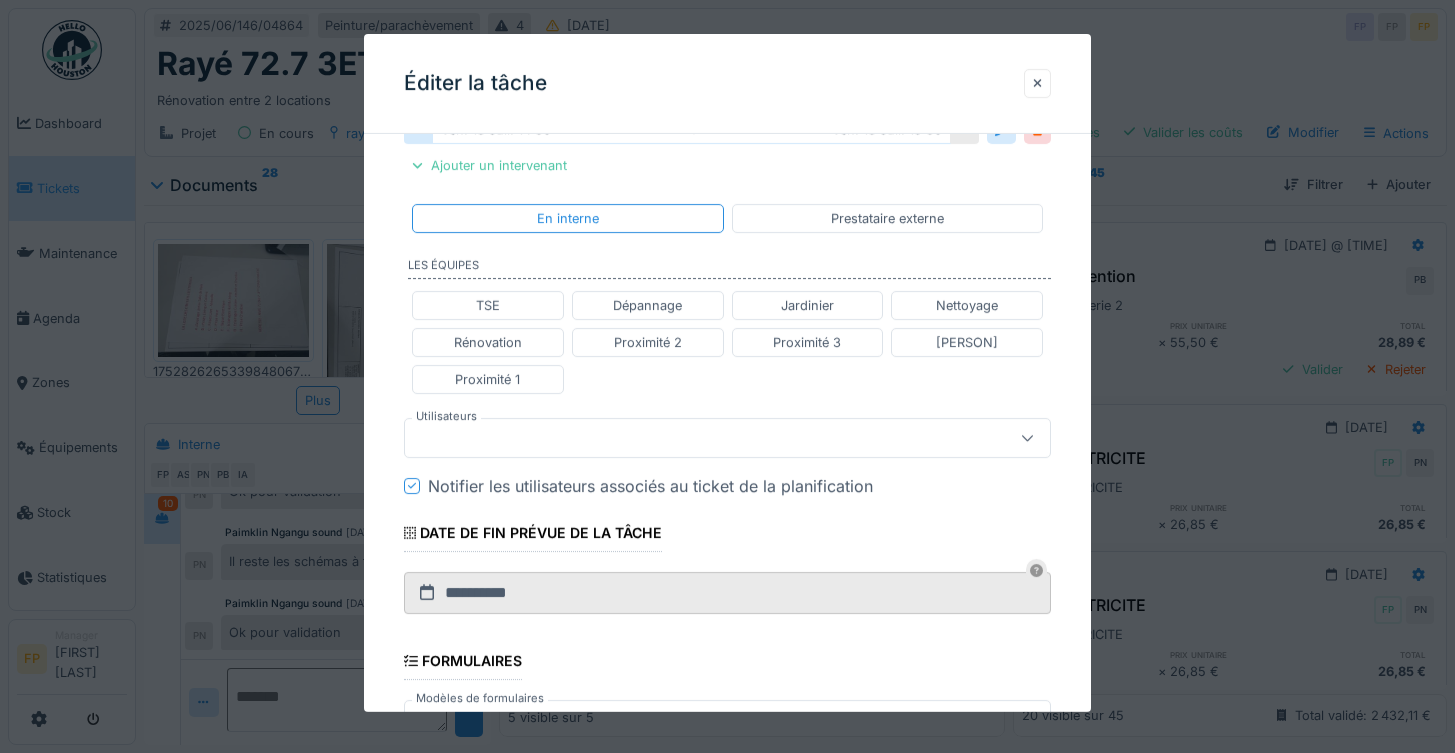 click at bounding box center (728, 438) 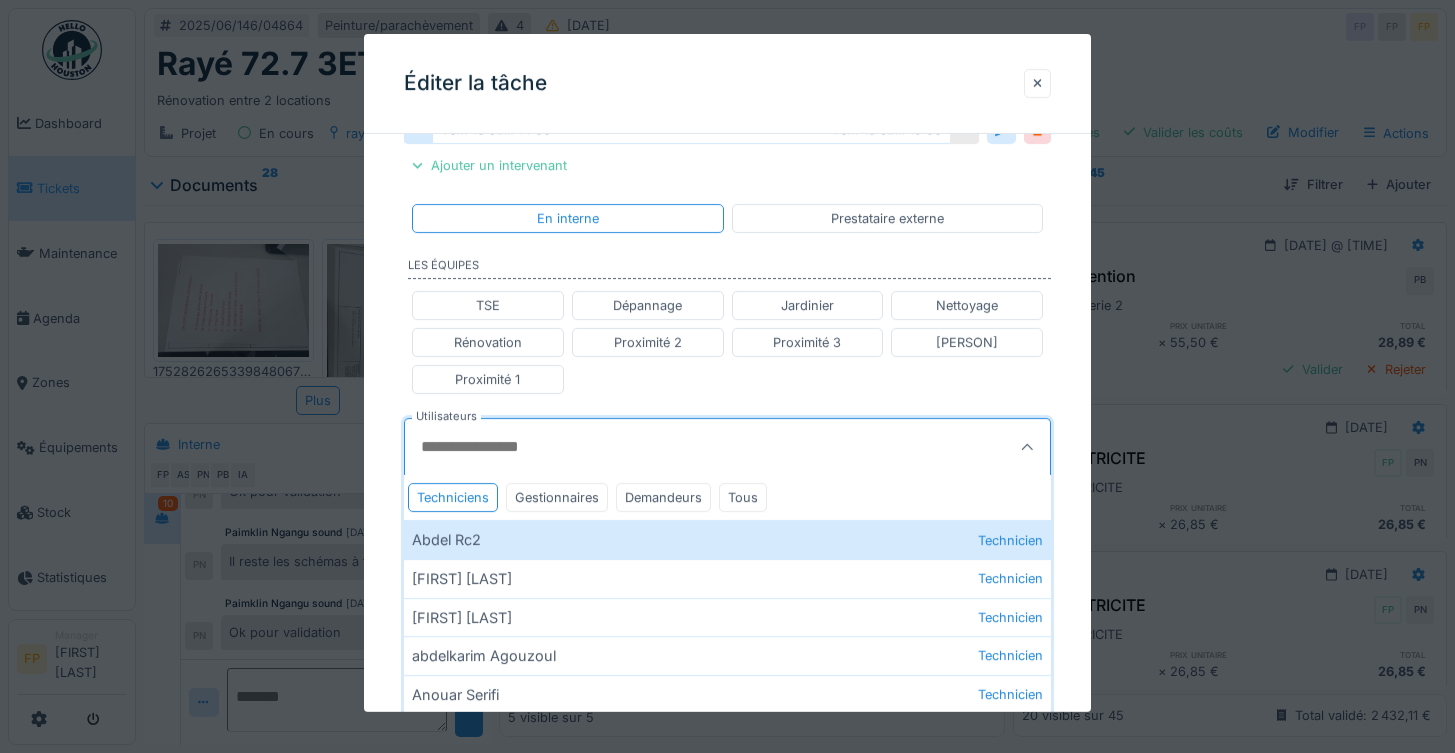 click on "Utilisateurs" at bounding box center [683, 447] 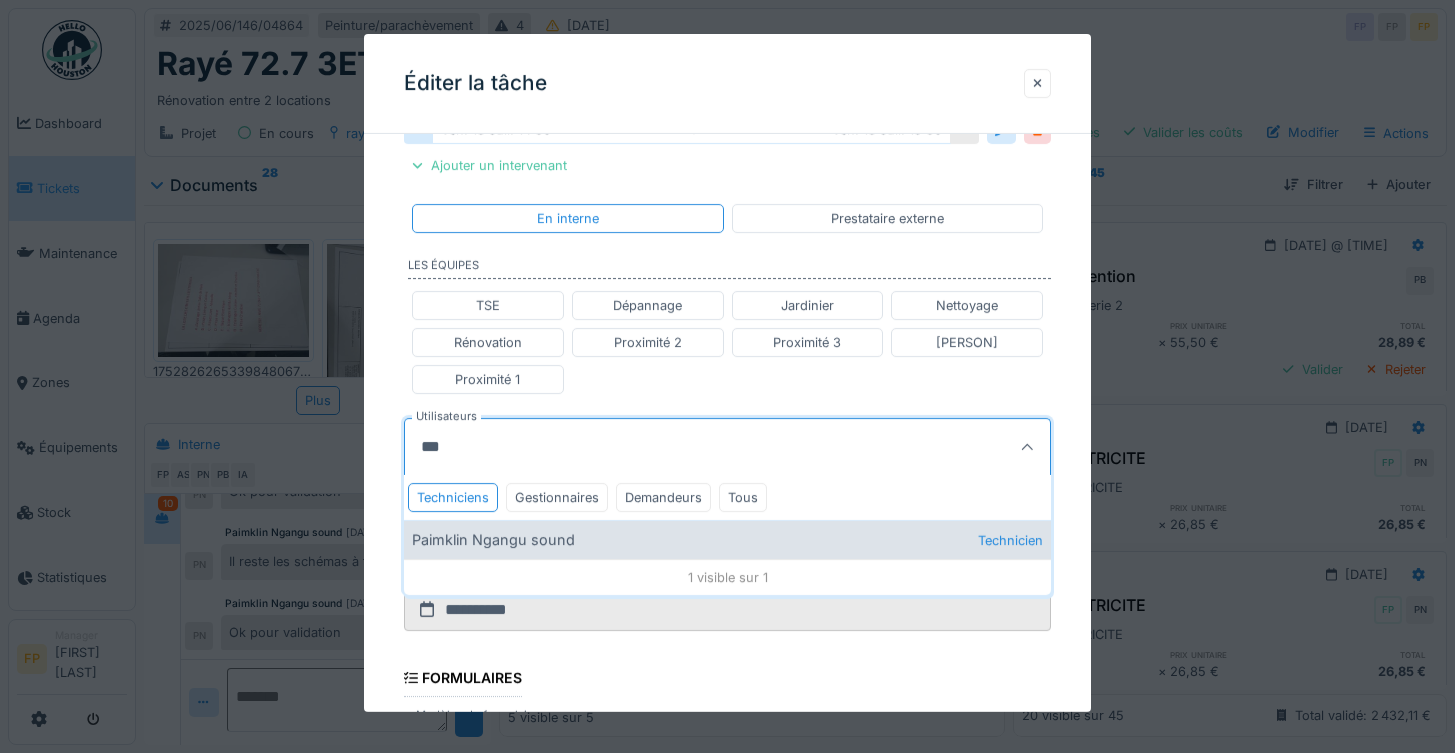 type on "***" 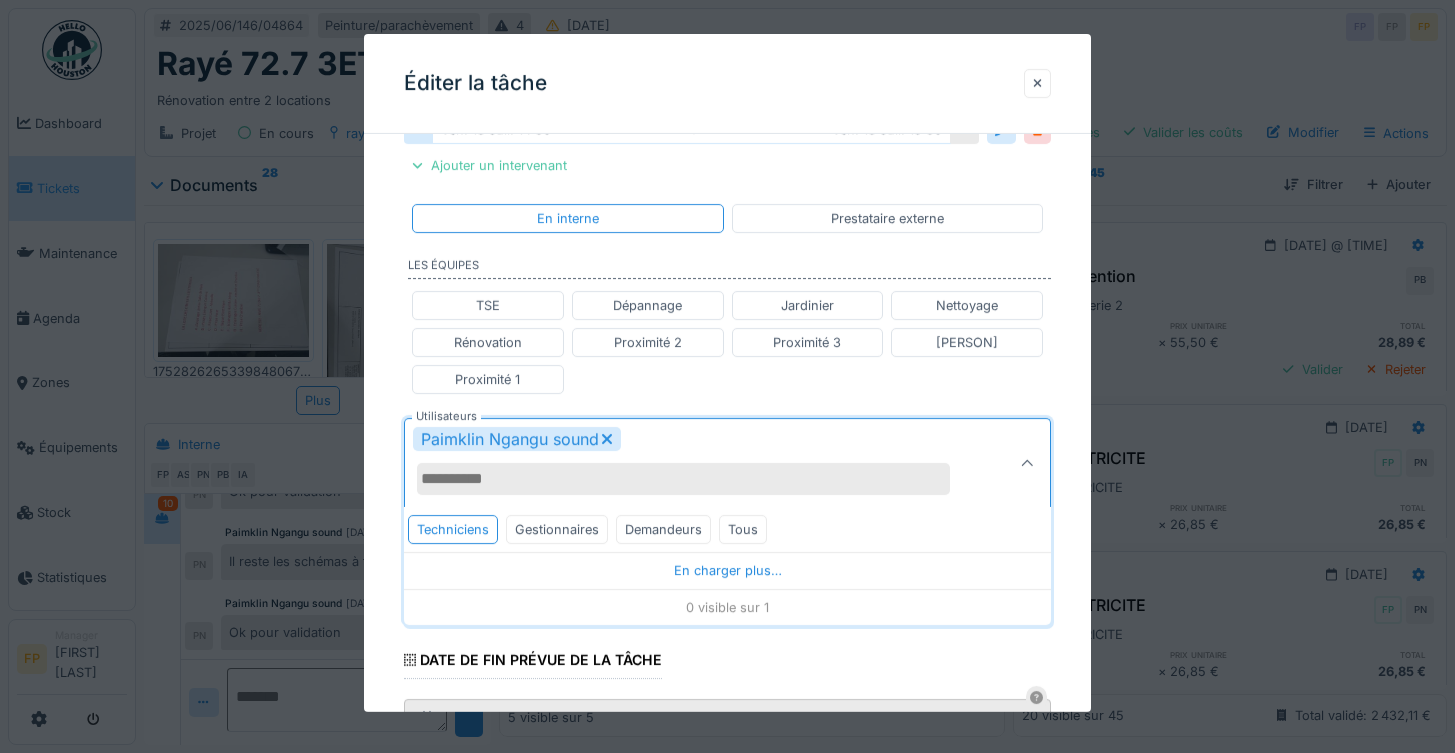 click on "**********" at bounding box center (728, 434) 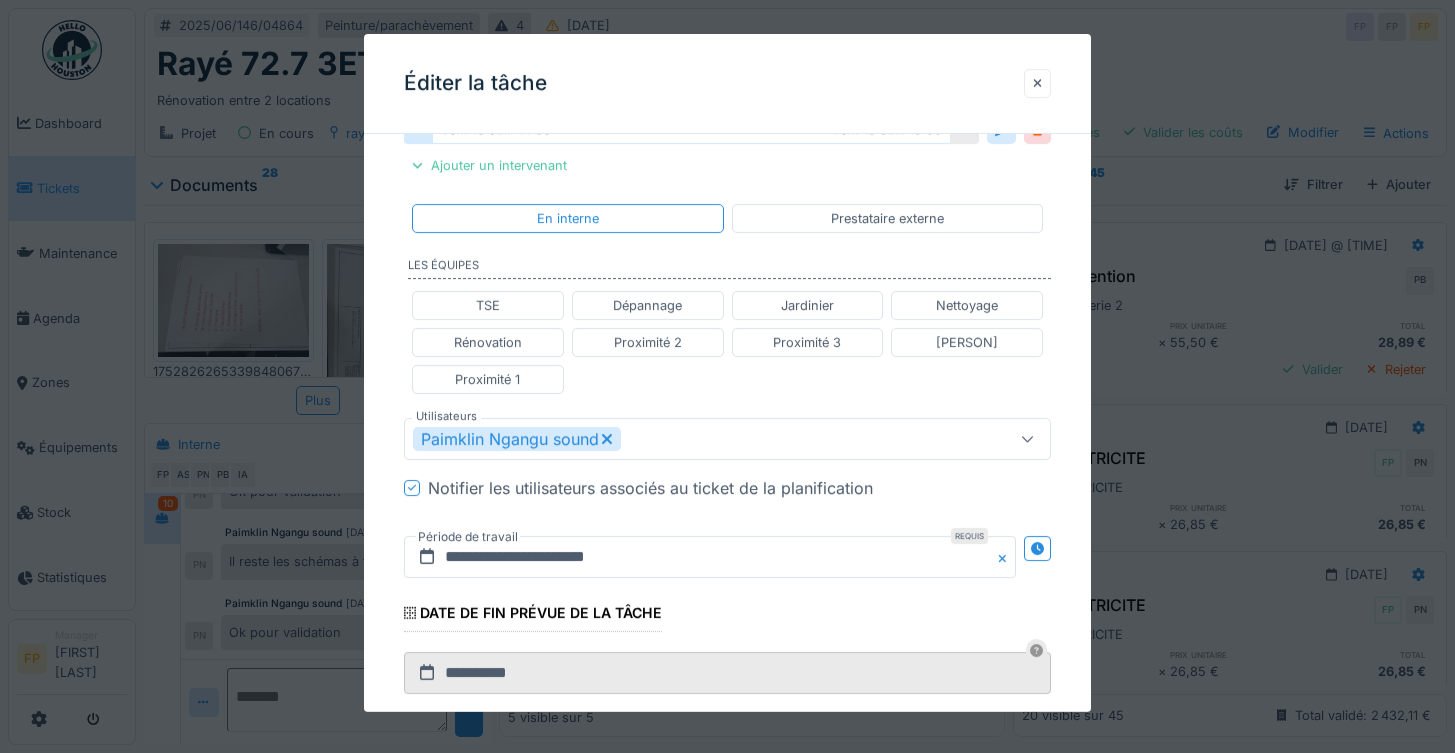 click at bounding box center (412, 487) 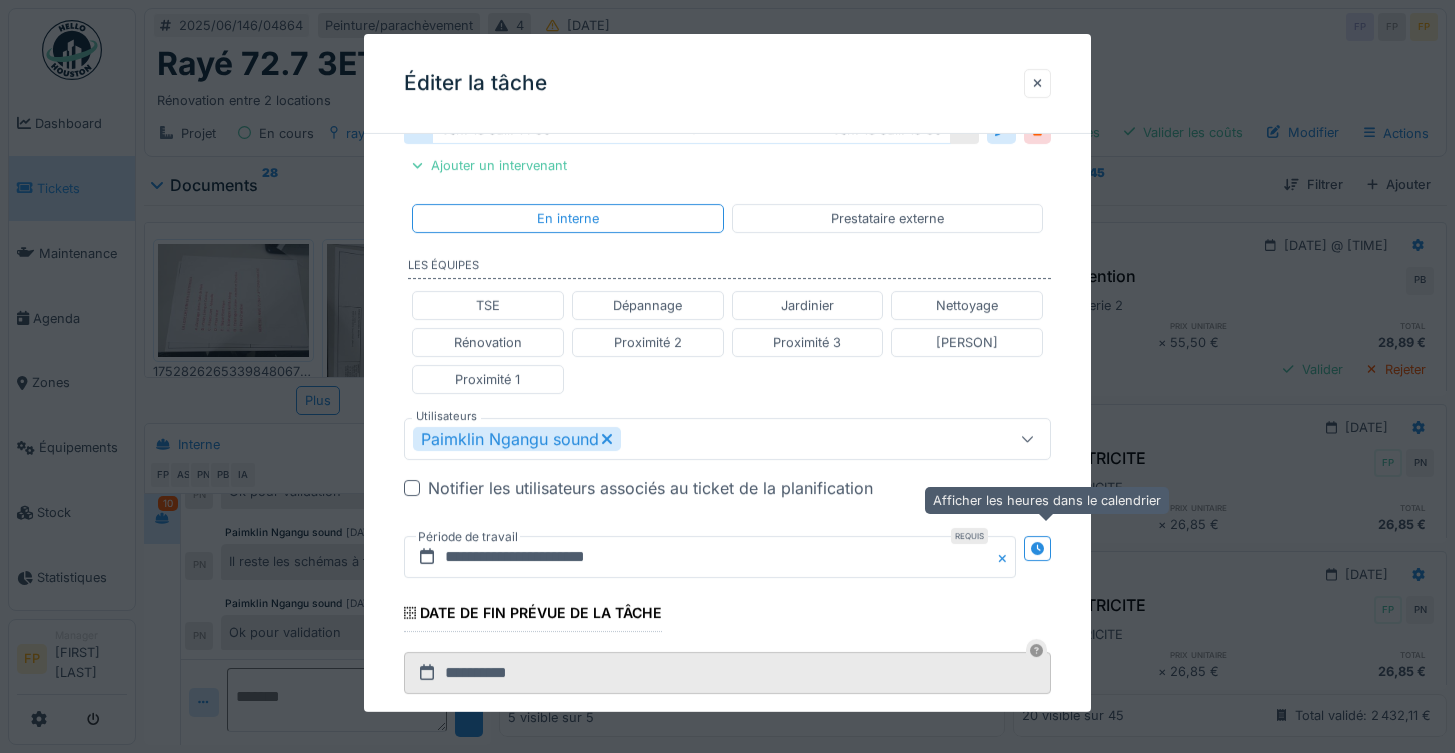 click 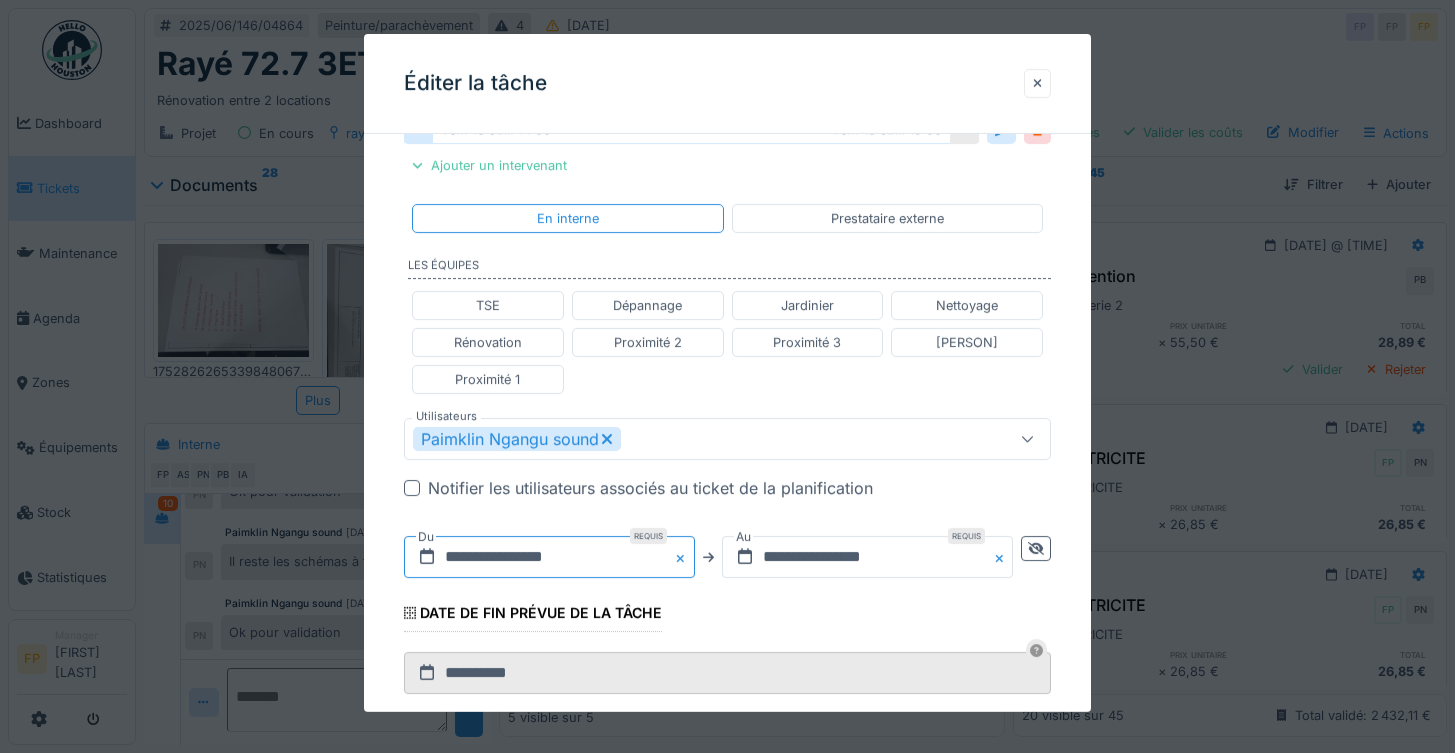 click on "**********" at bounding box center (549, 557) 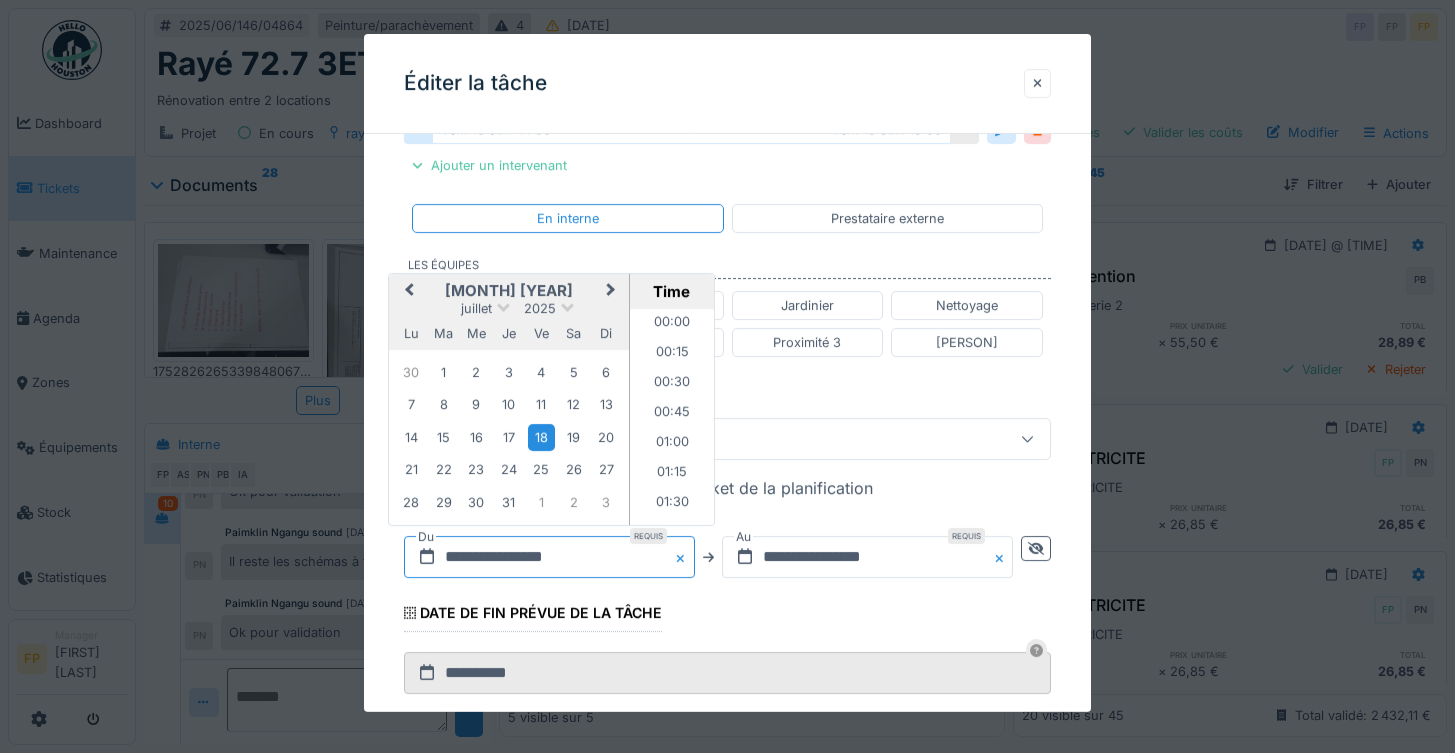 scroll, scrollTop: 1647, scrollLeft: 0, axis: vertical 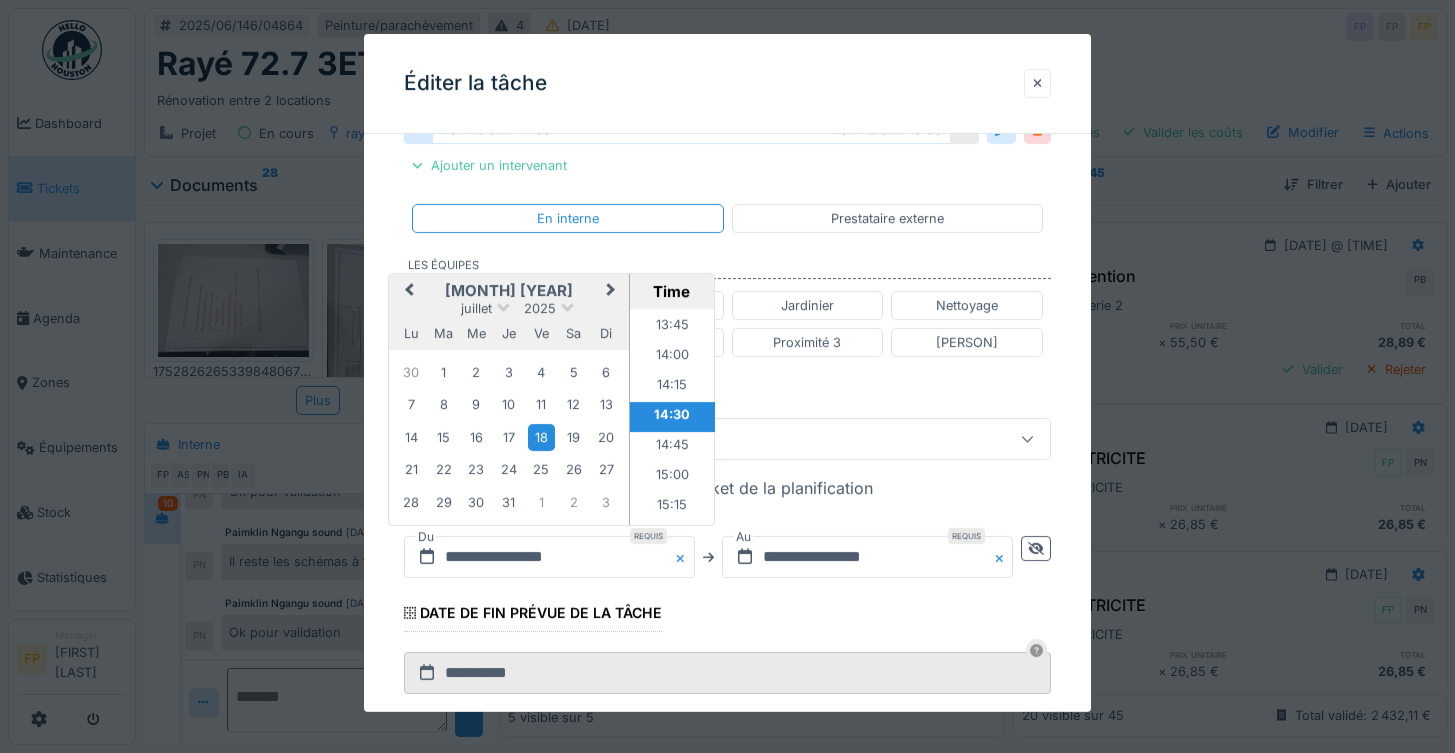 click on "Next Month" at bounding box center [611, 291] 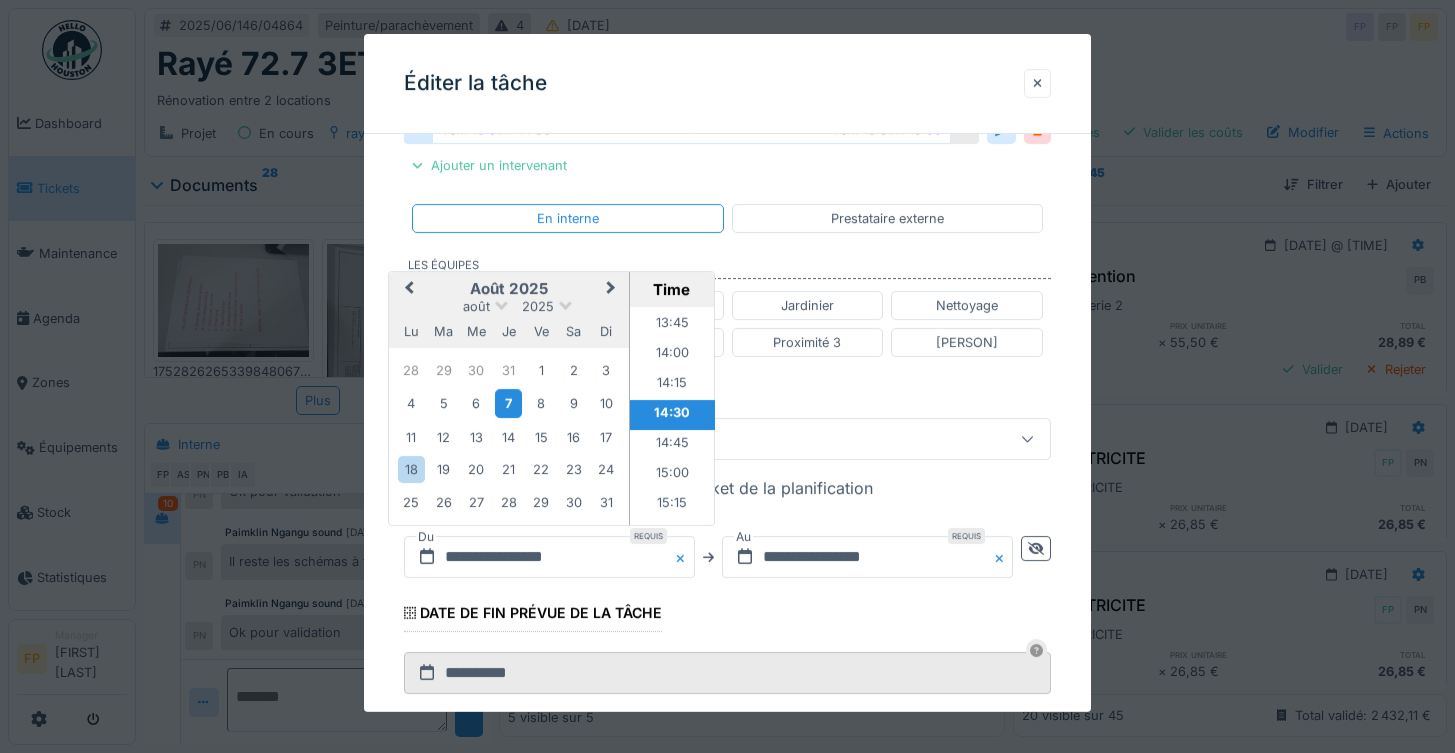 click on "7" at bounding box center [508, 403] 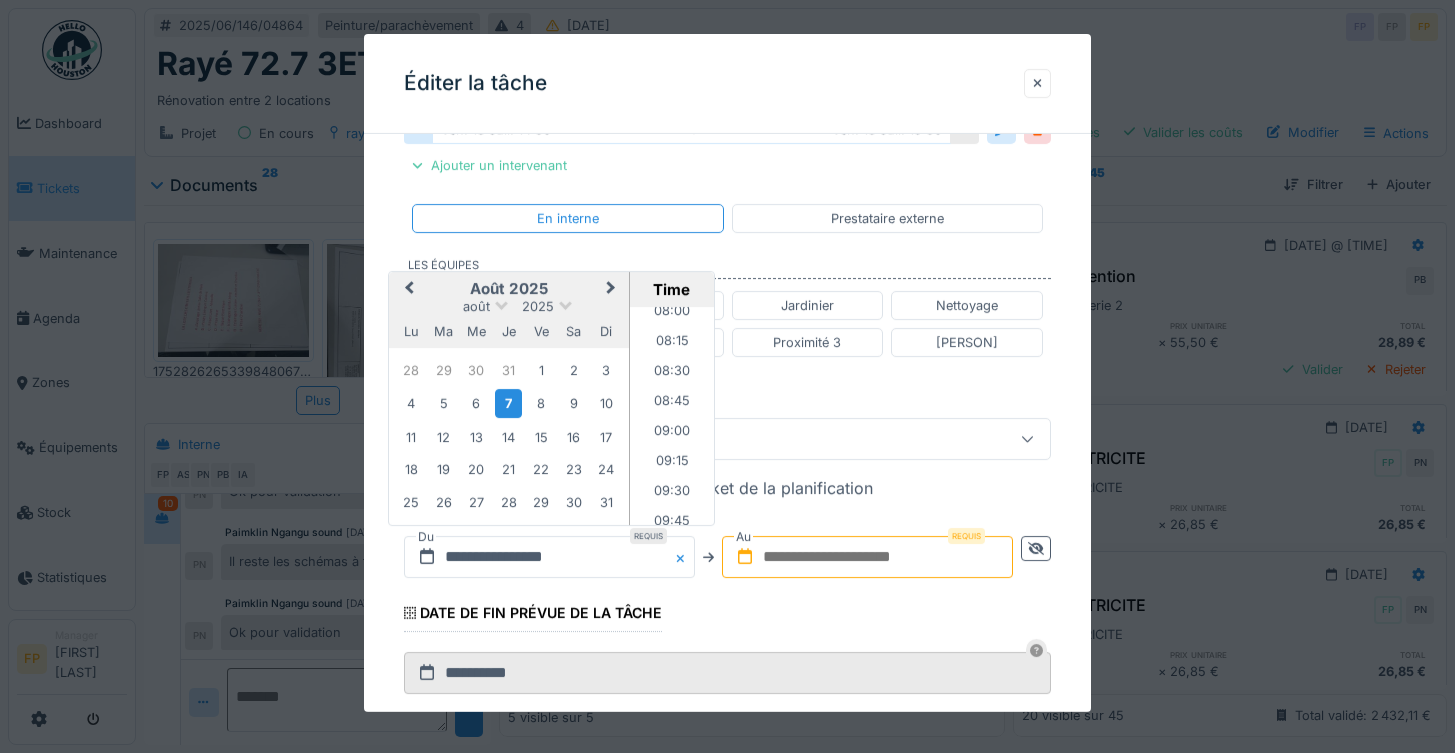 scroll, scrollTop: 937, scrollLeft: 0, axis: vertical 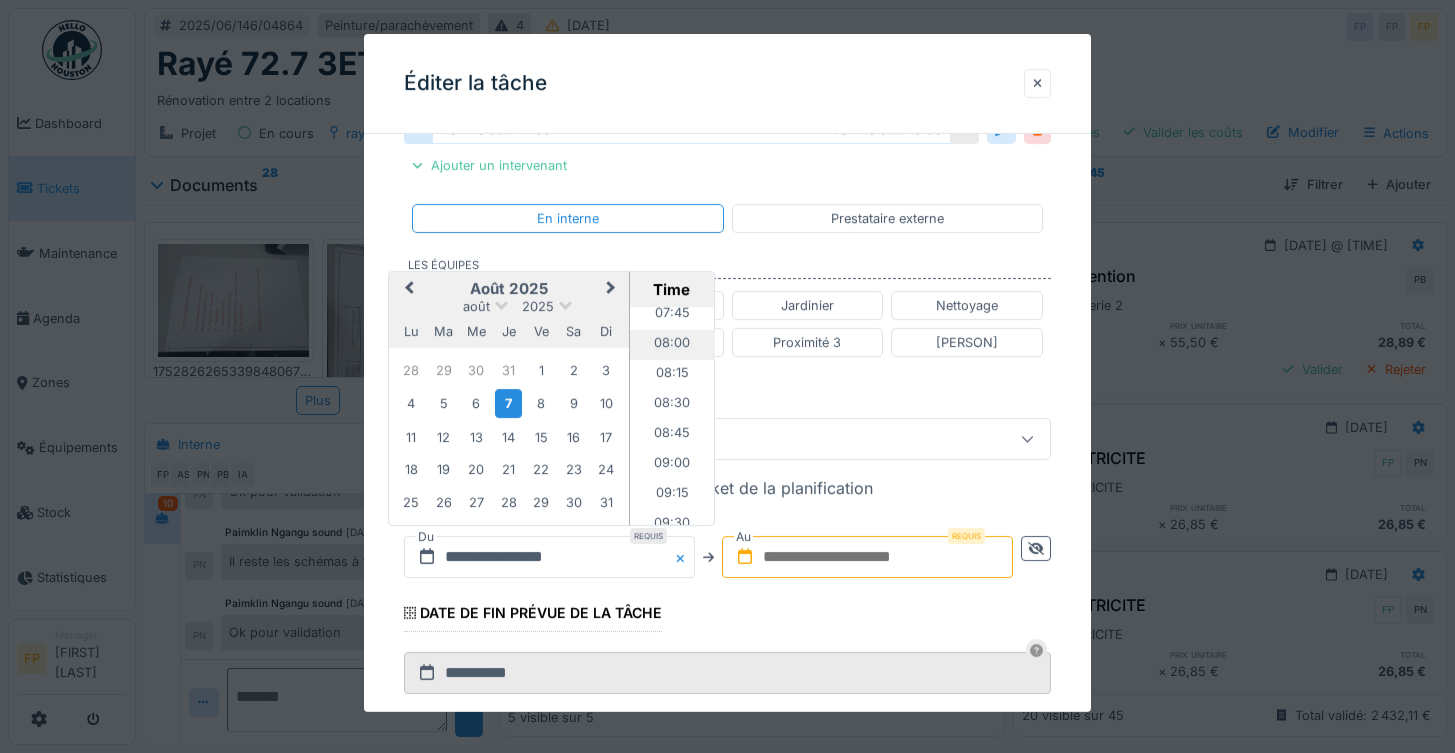 click on "08:00" at bounding box center [672, 345] 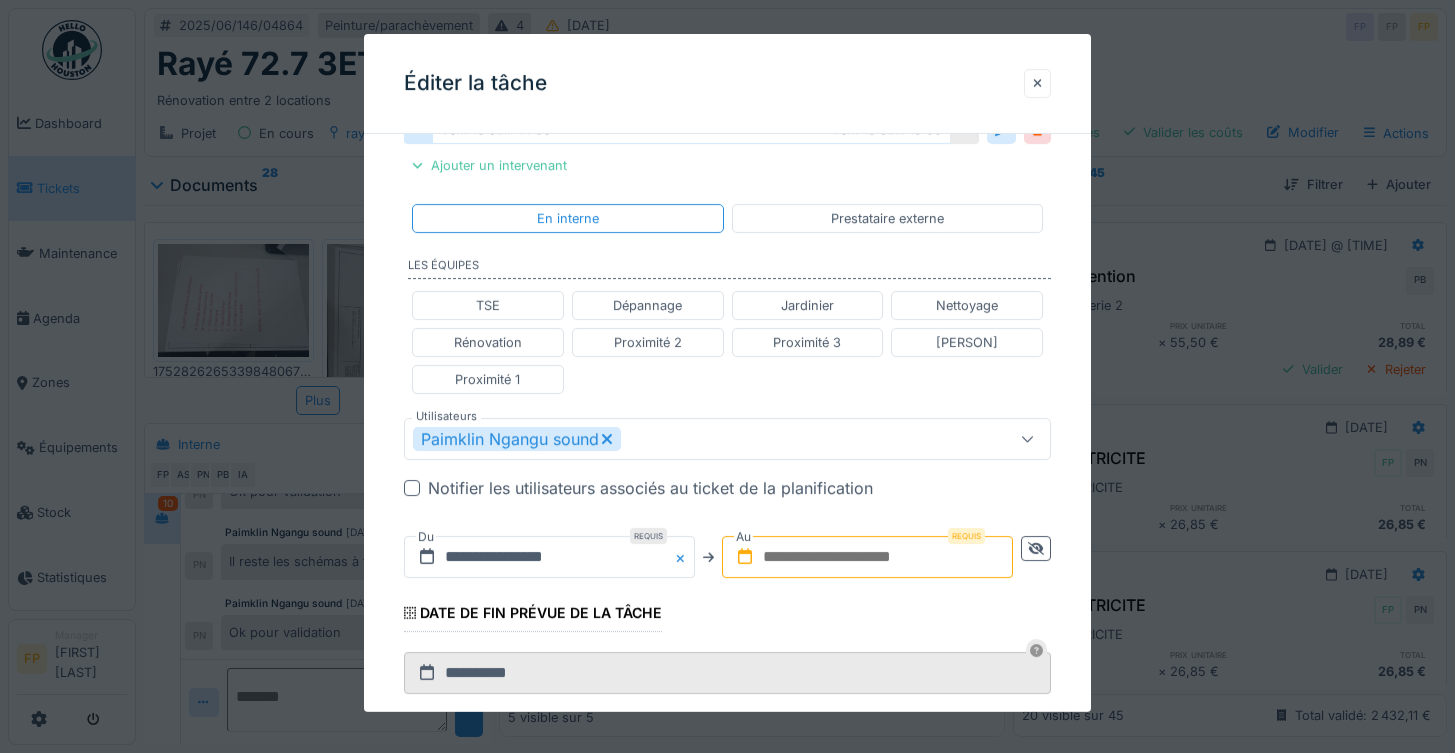 click at bounding box center (867, 557) 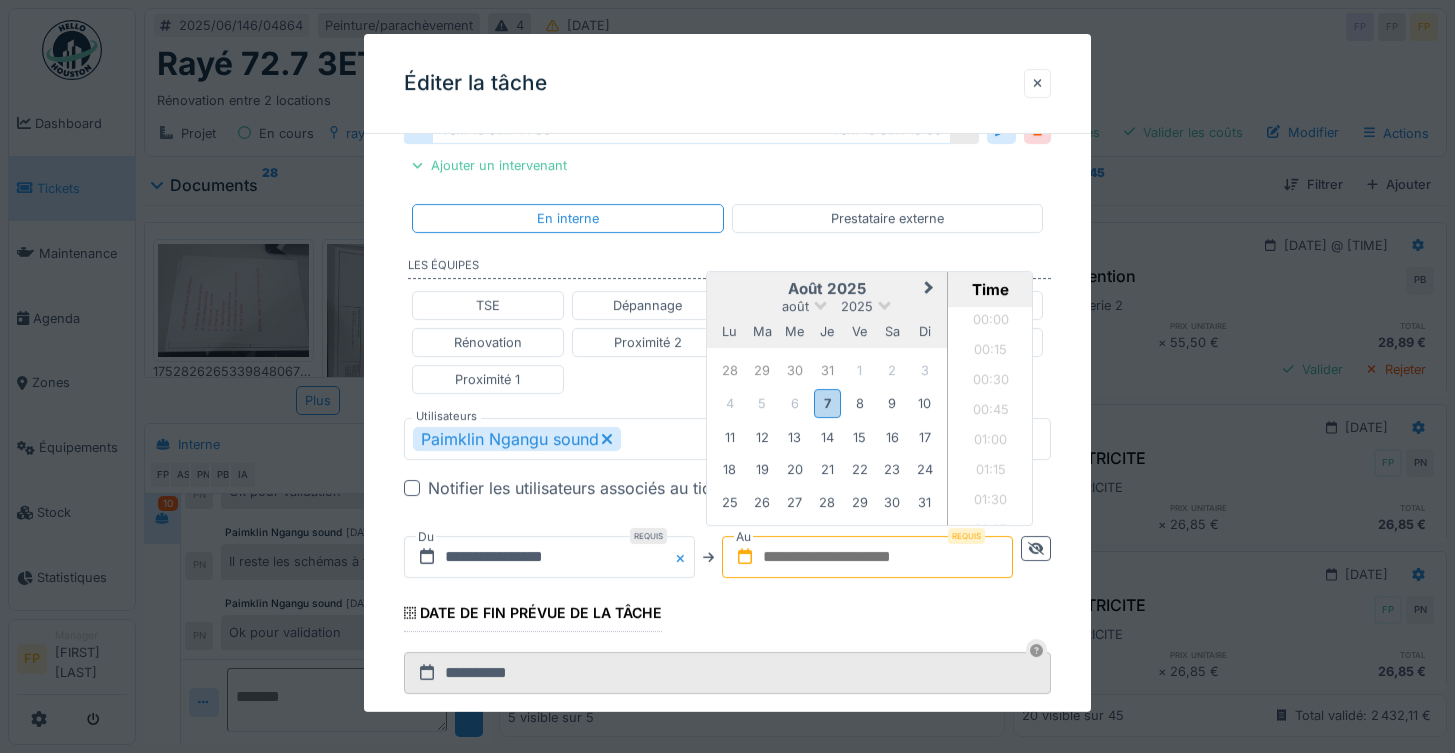 scroll, scrollTop: 836, scrollLeft: 0, axis: vertical 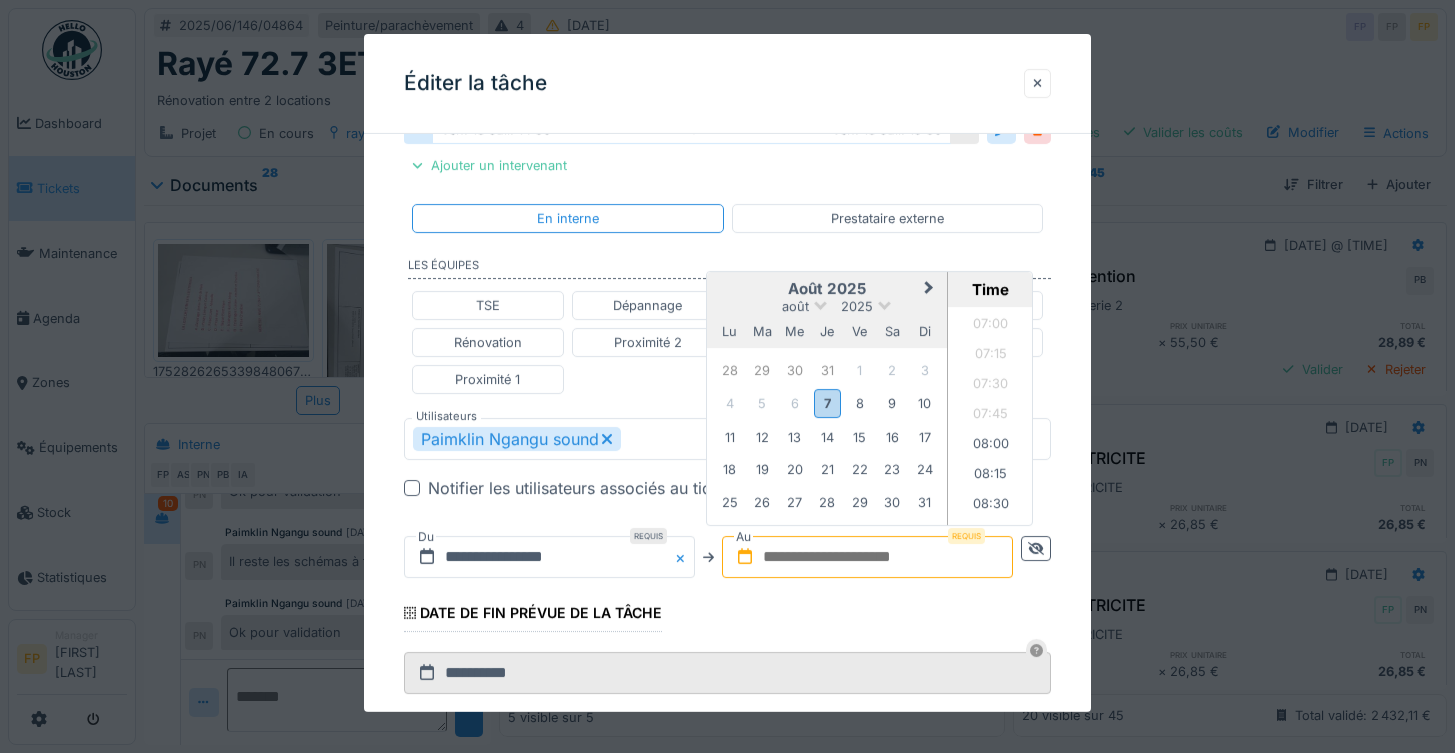 click on "août 2025 août 2025 lu ma me je ve sa di" at bounding box center [827, 310] 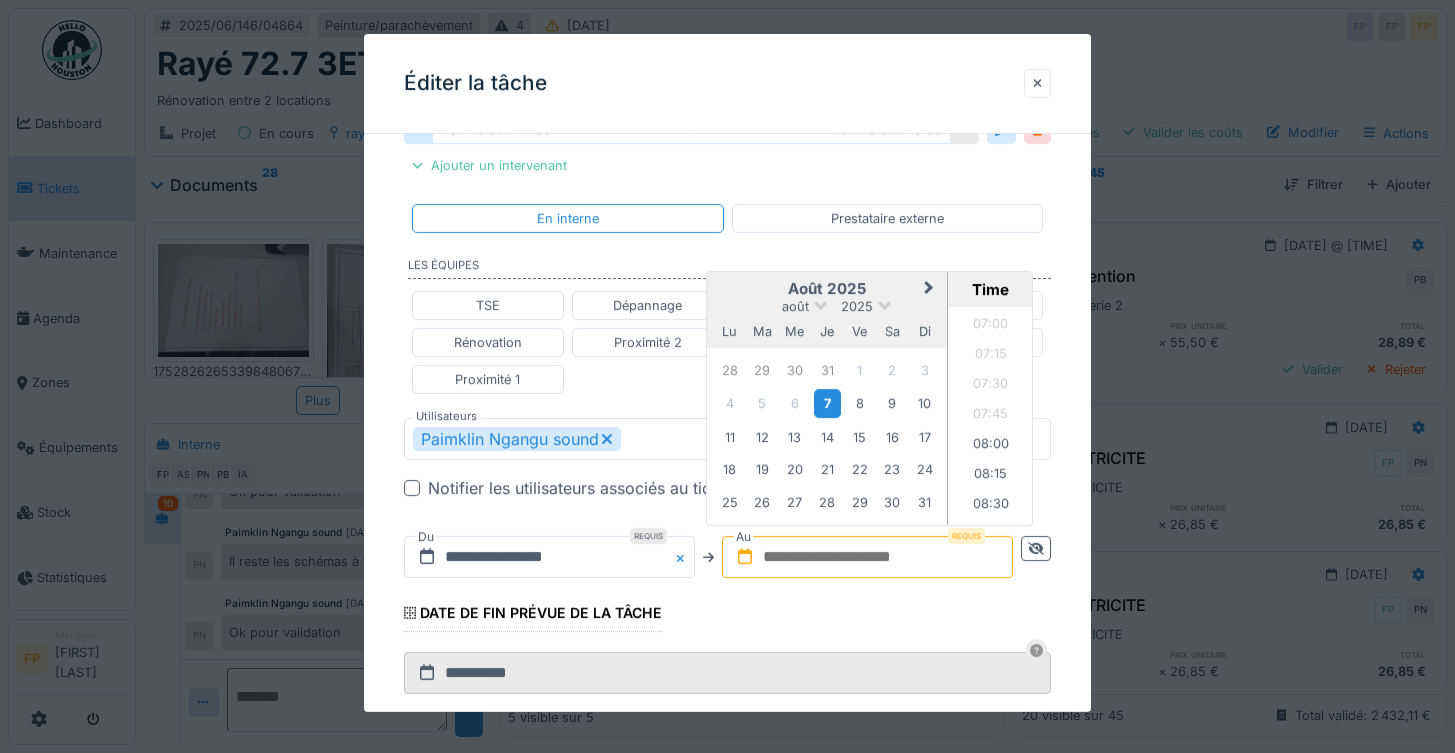 click on "7" at bounding box center [827, 403] 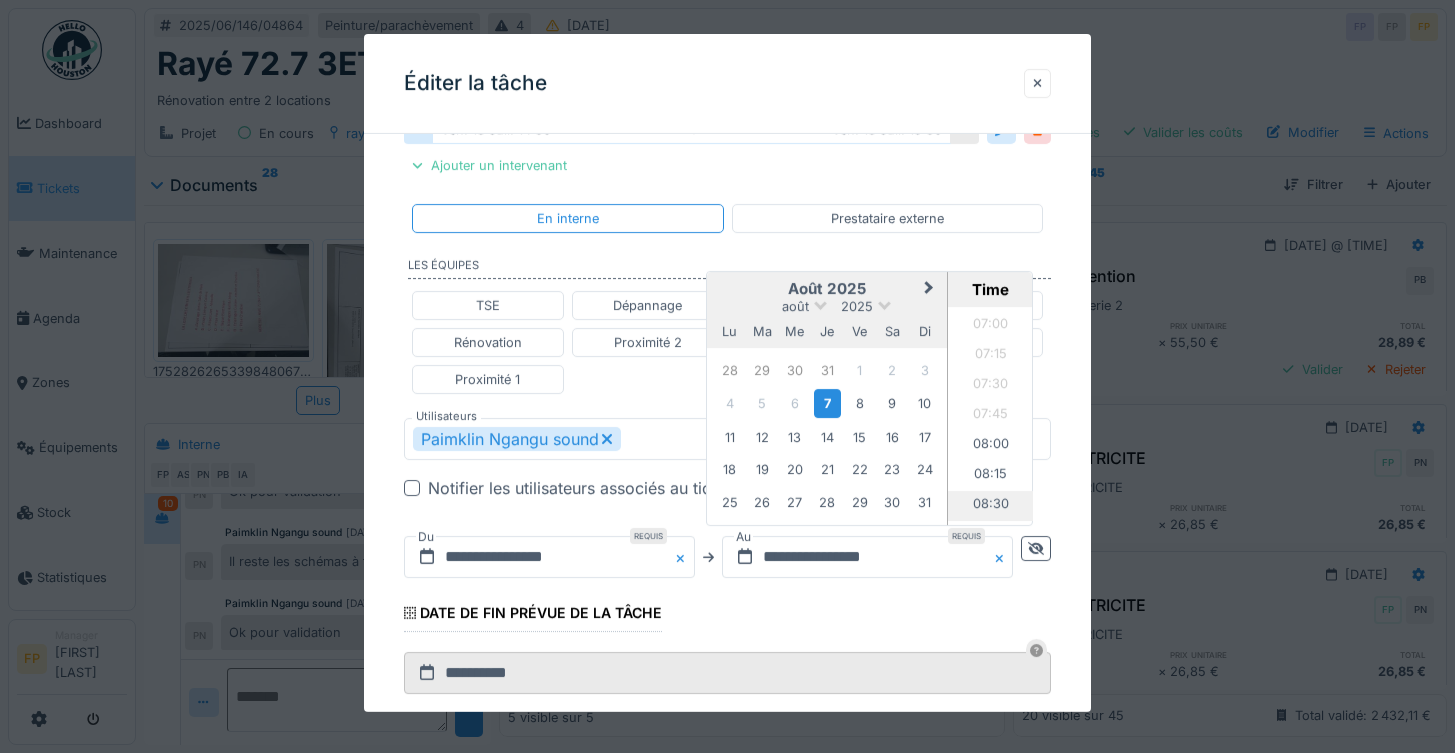 click on "08:30" at bounding box center (990, 506) 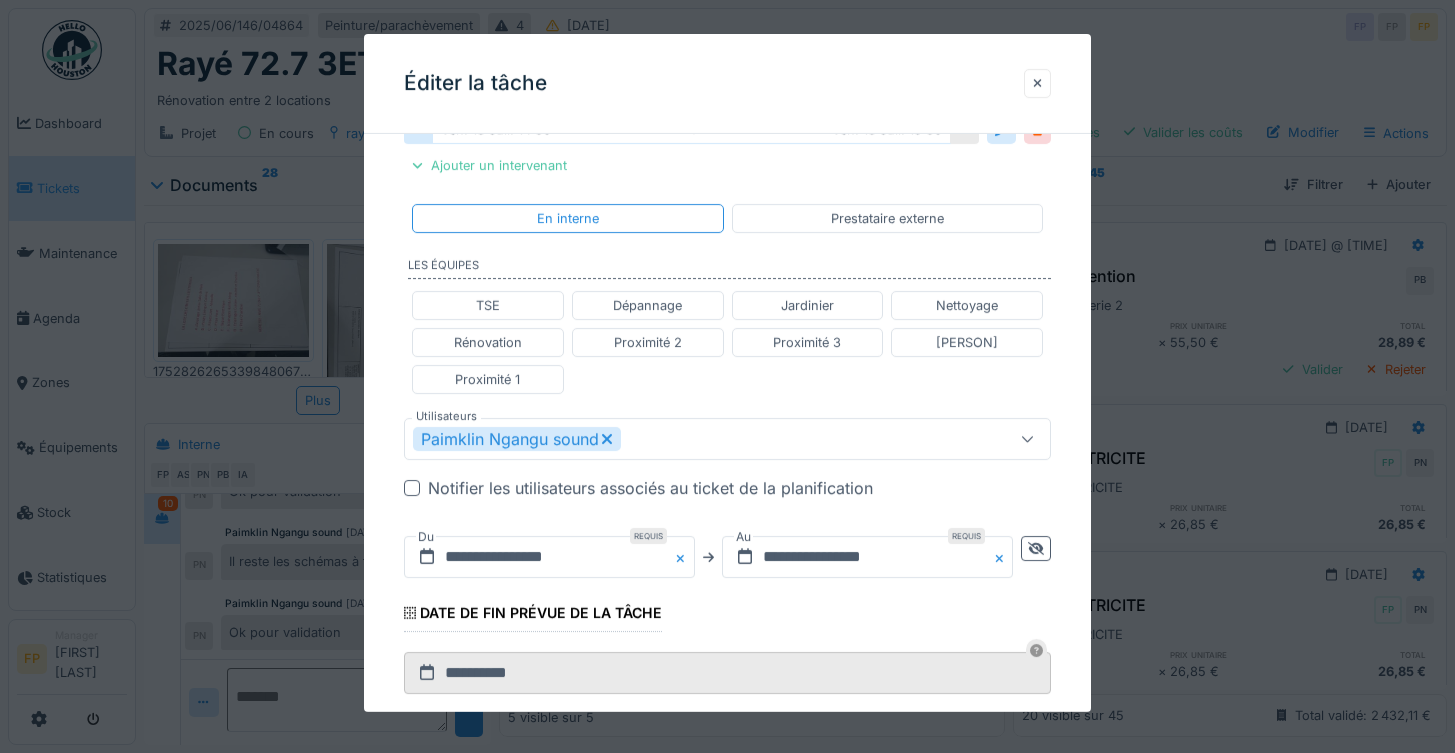 scroll, scrollTop: 760, scrollLeft: 0, axis: vertical 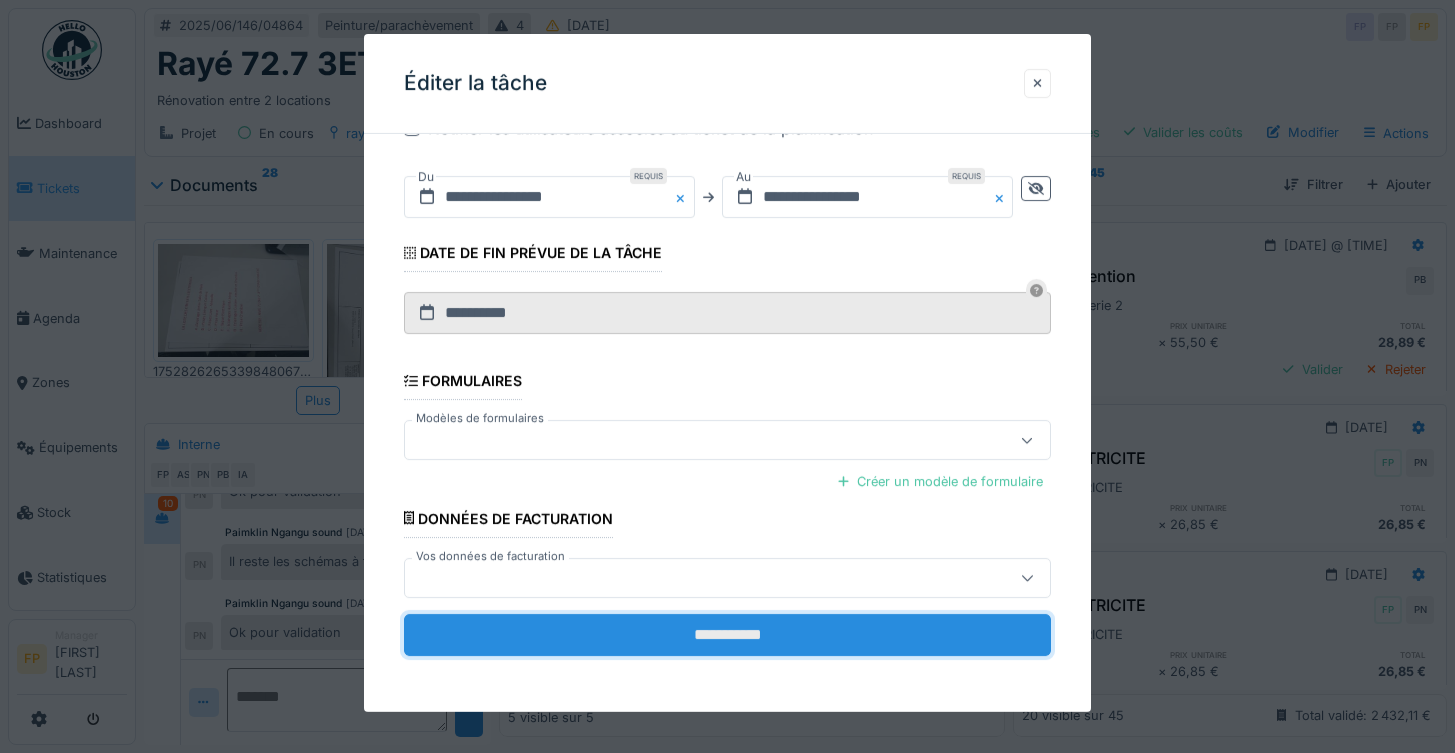 click on "**********" at bounding box center (728, 635) 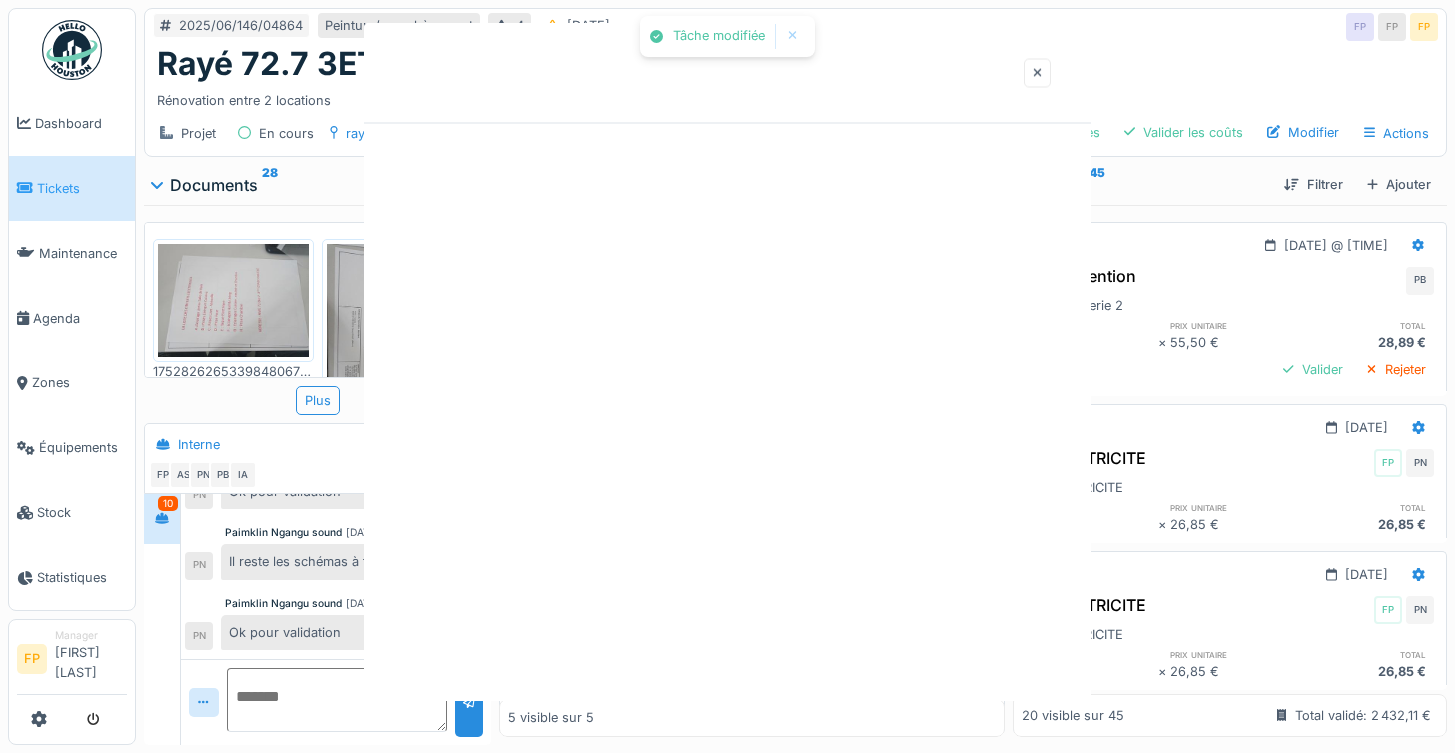 scroll, scrollTop: 0, scrollLeft: 0, axis: both 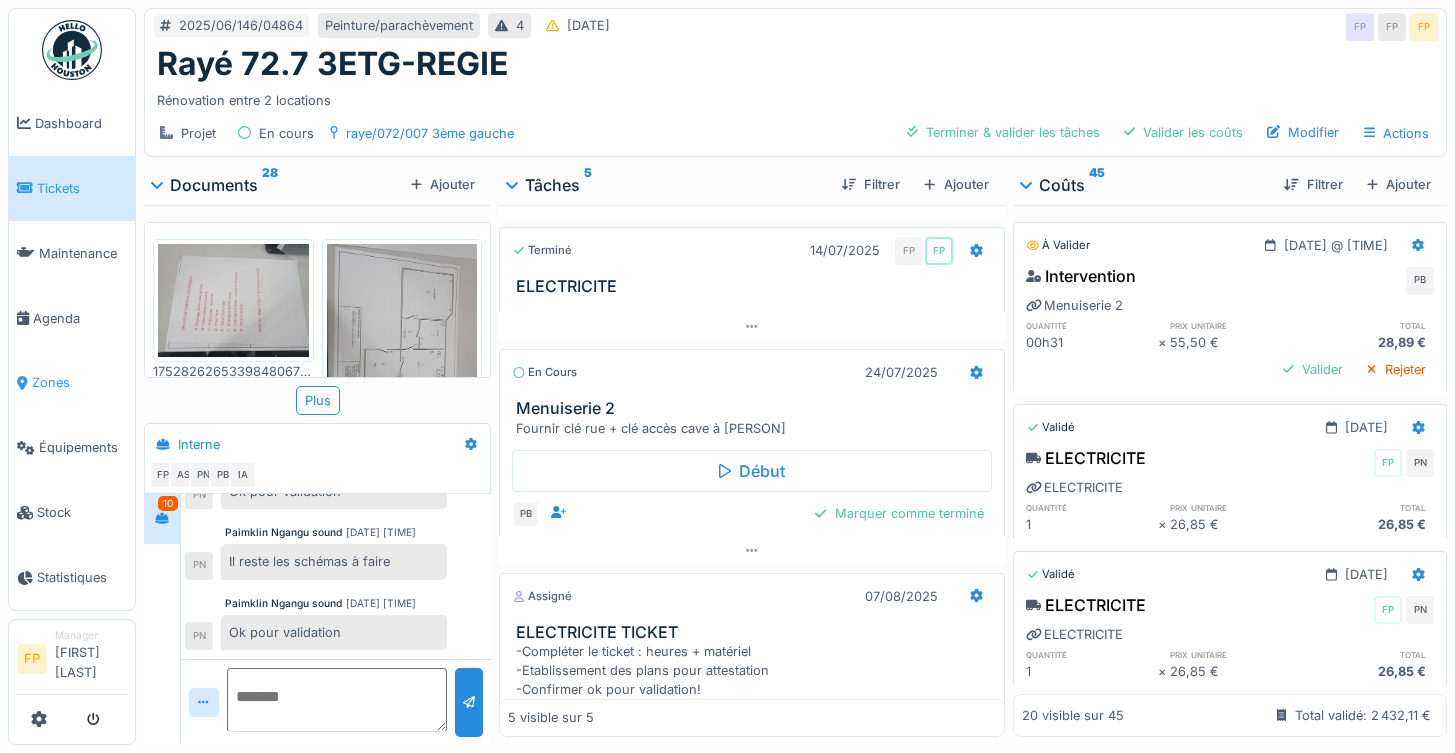 click on "Zones" at bounding box center [79, 382] 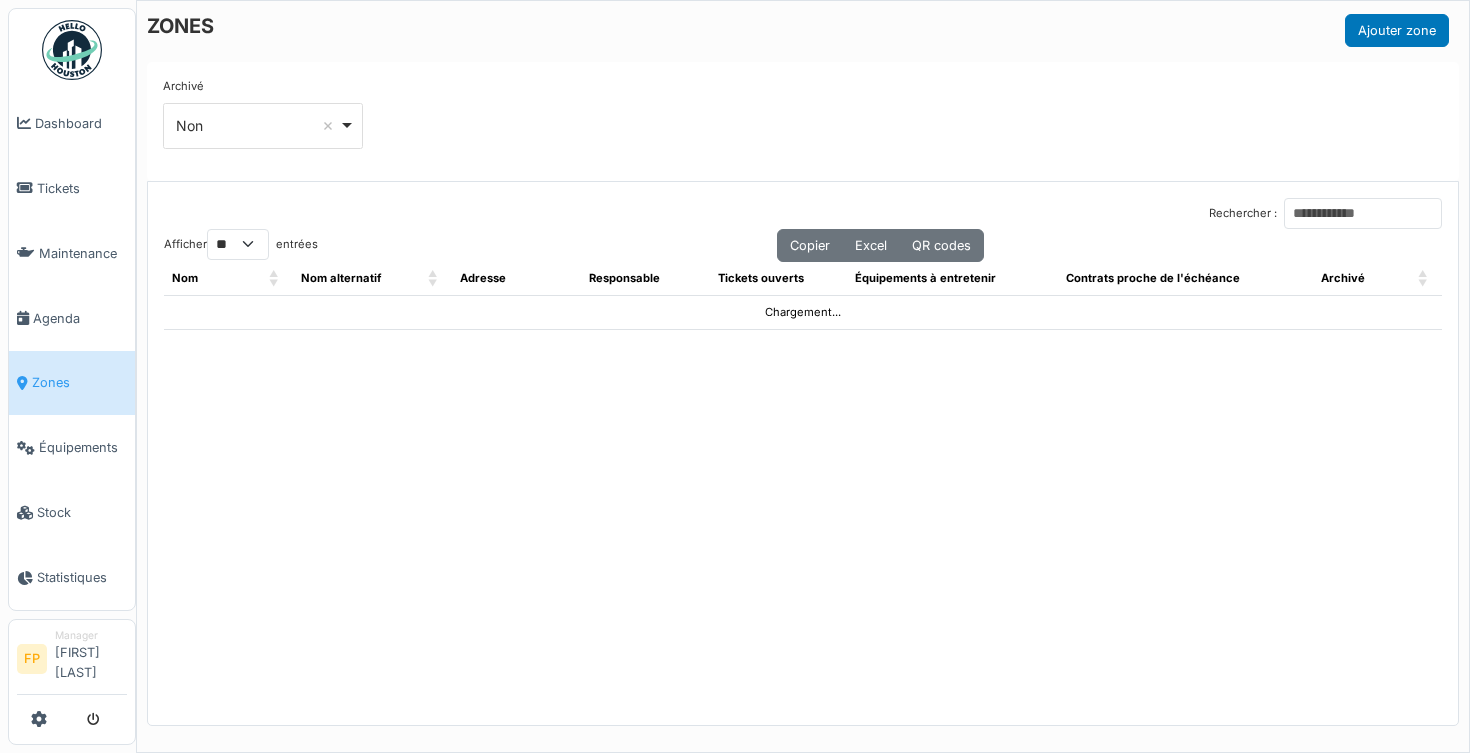 select on "**" 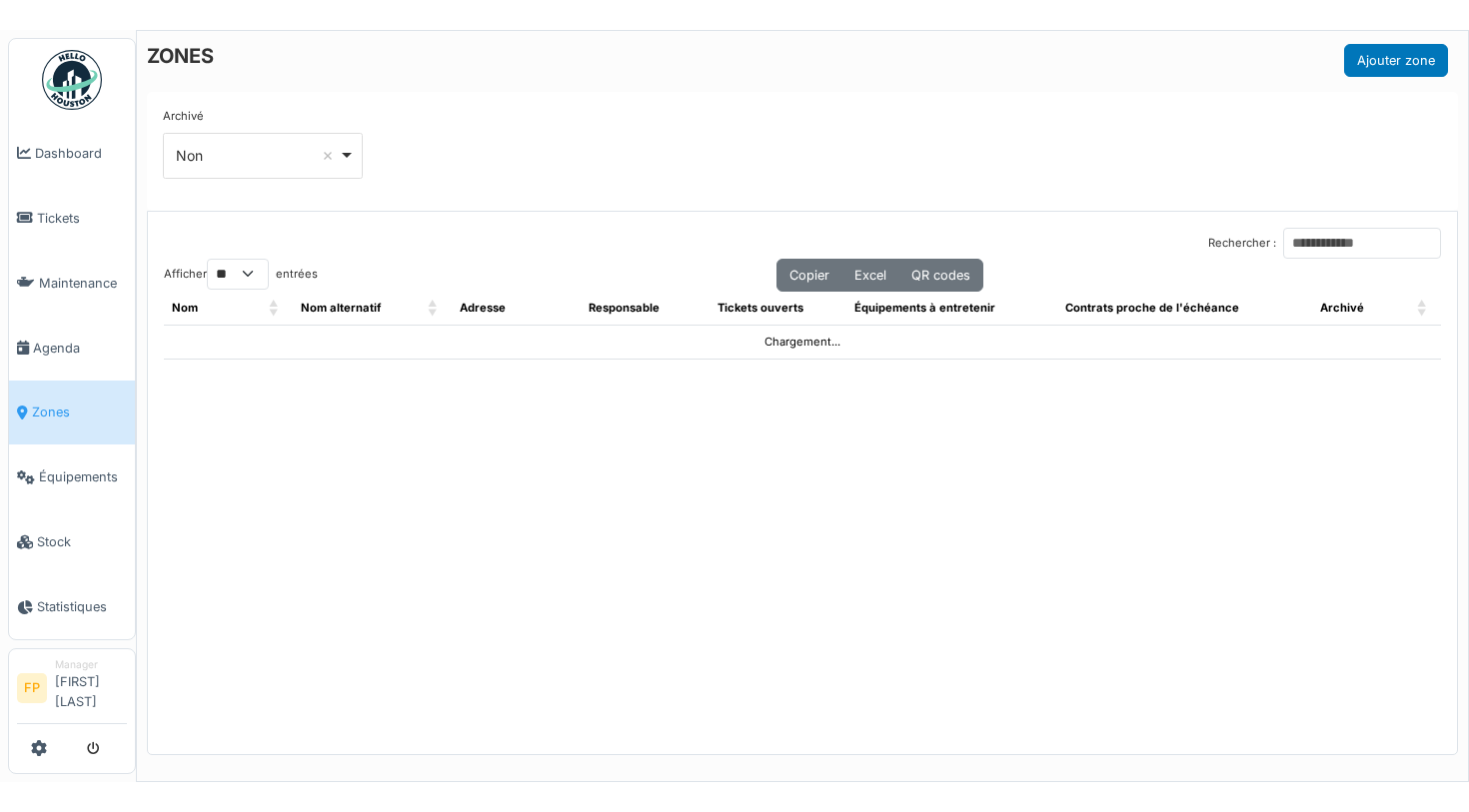 scroll, scrollTop: 0, scrollLeft: 0, axis: both 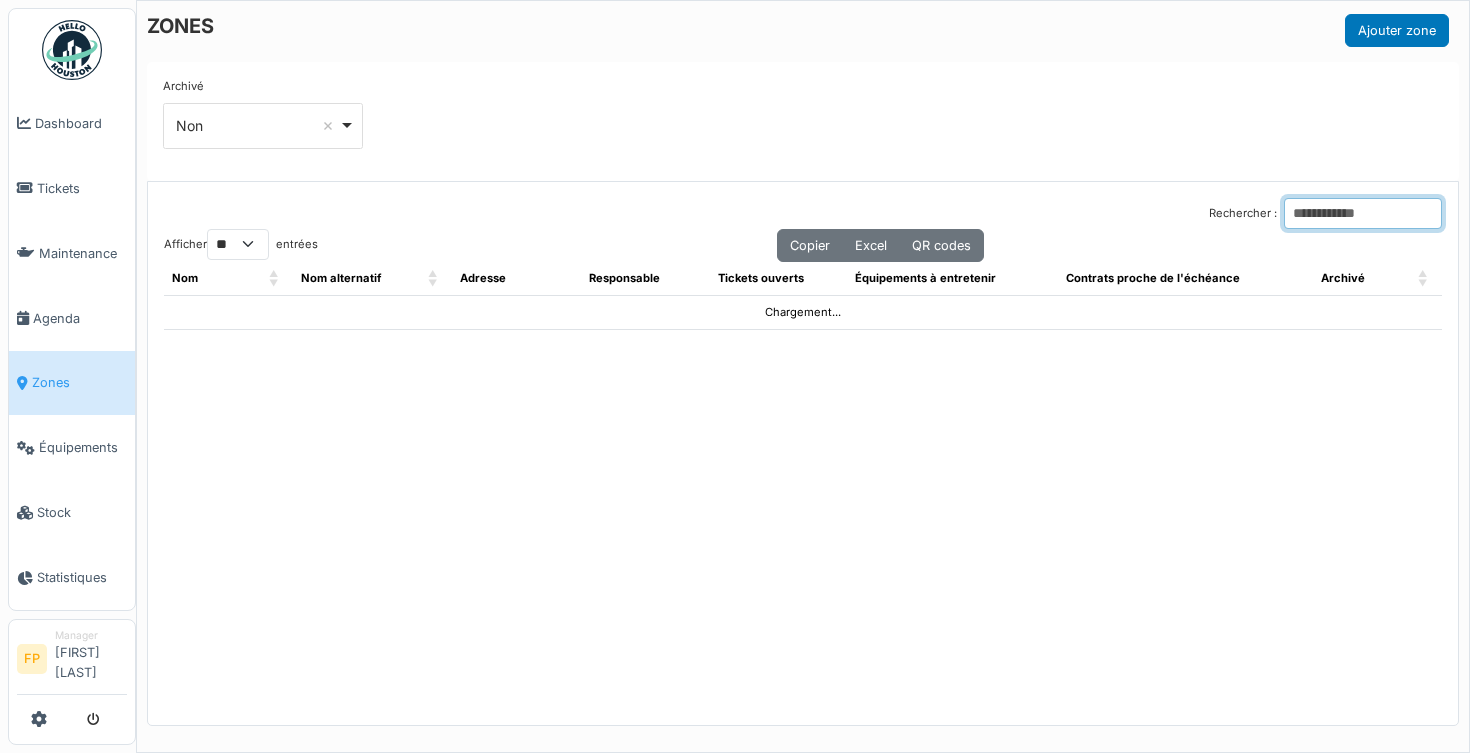 click on "Rechercher :" at bounding box center [1363, 213] 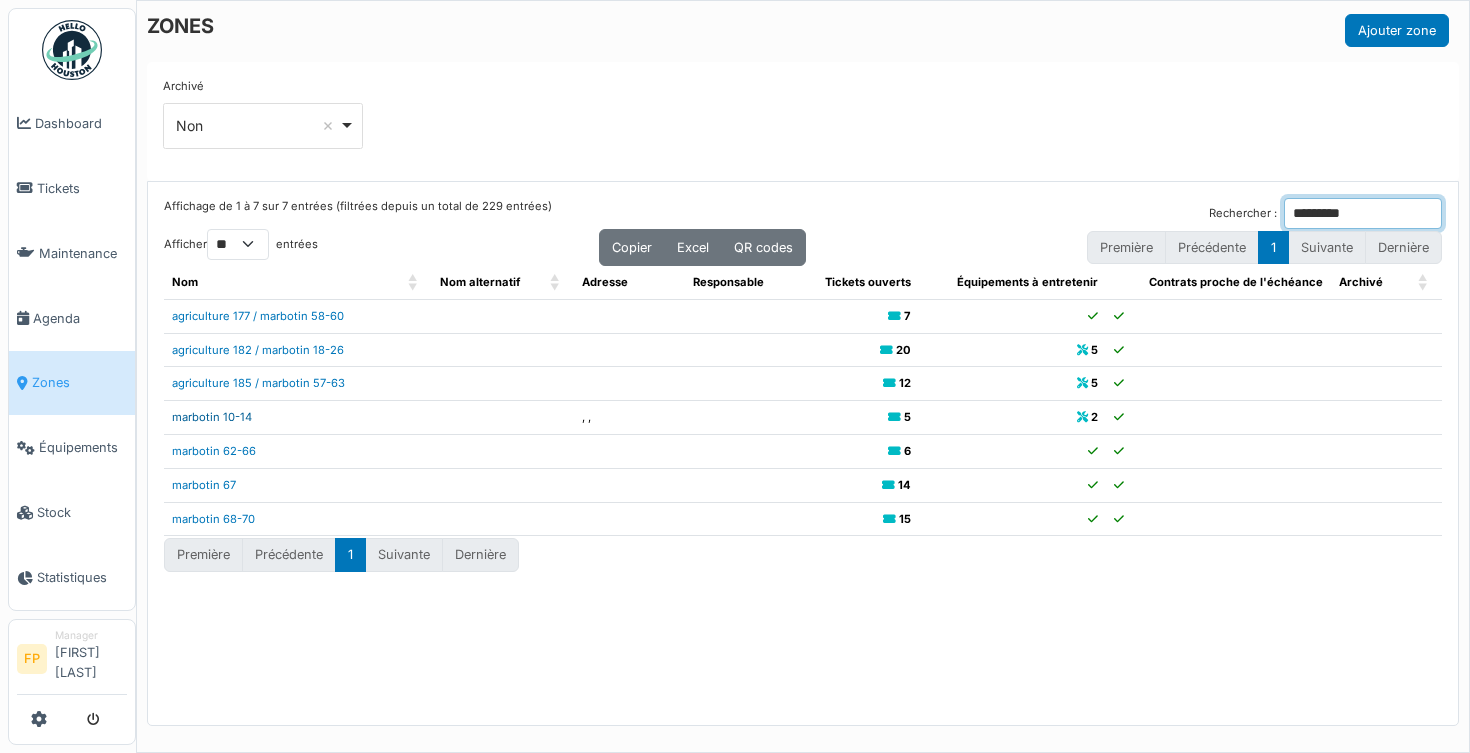 type on "********" 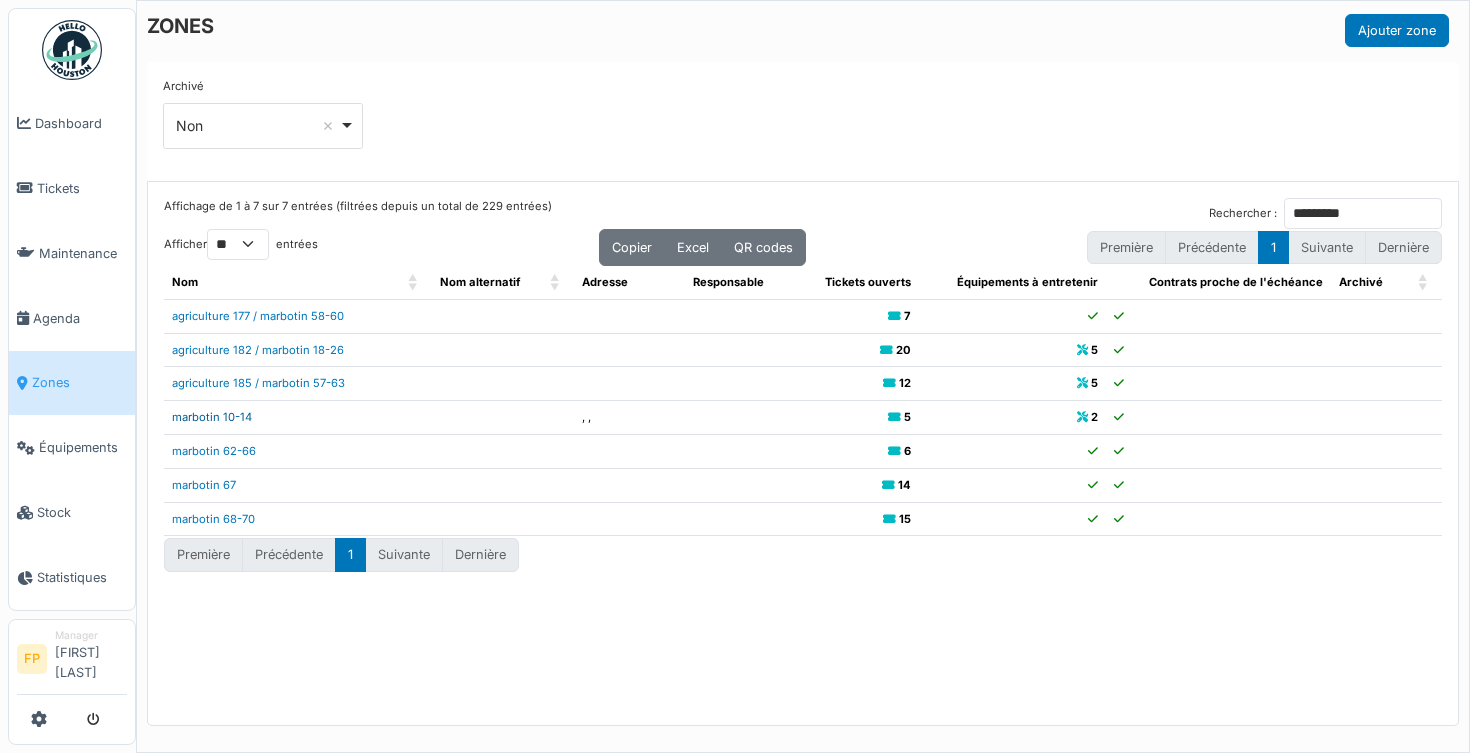 click on "marbotin 10-14" at bounding box center (212, 417) 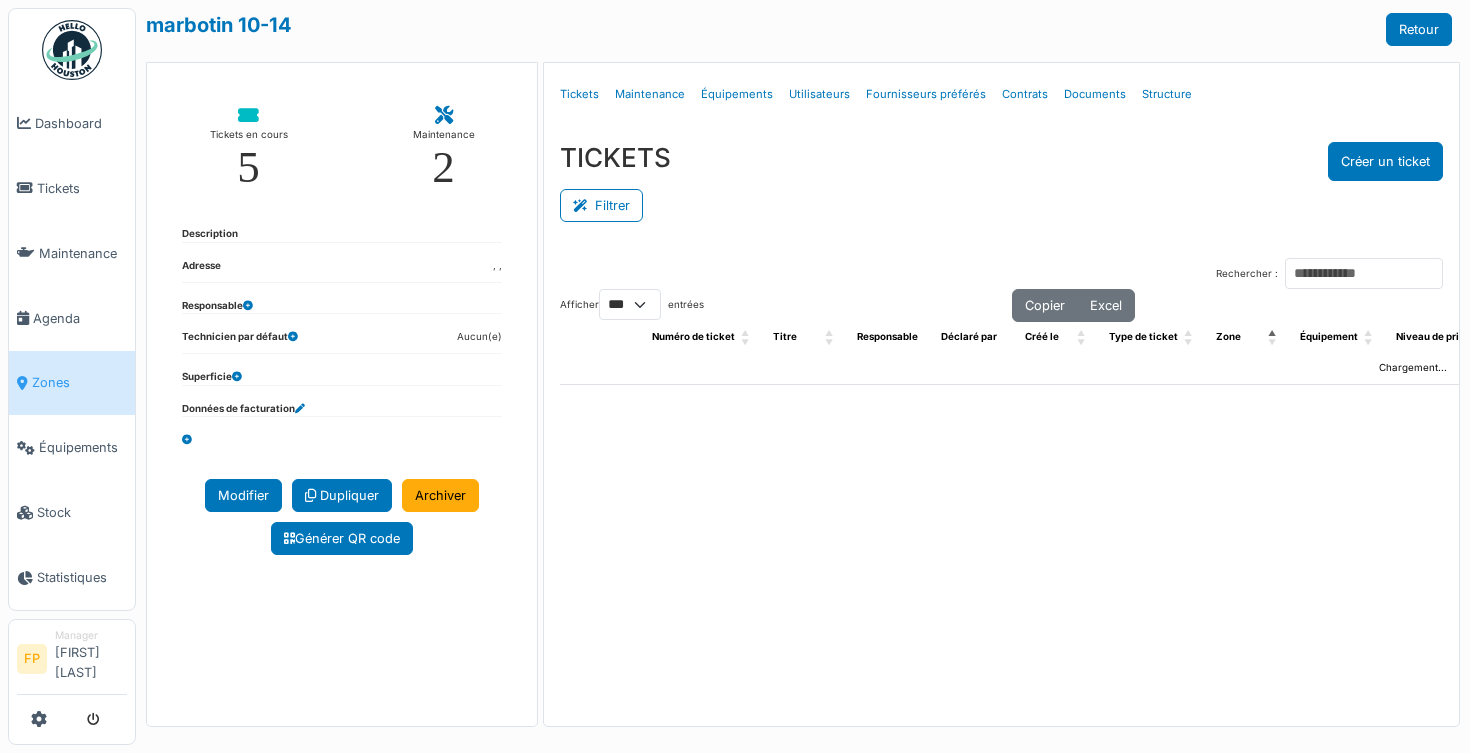 select on "***" 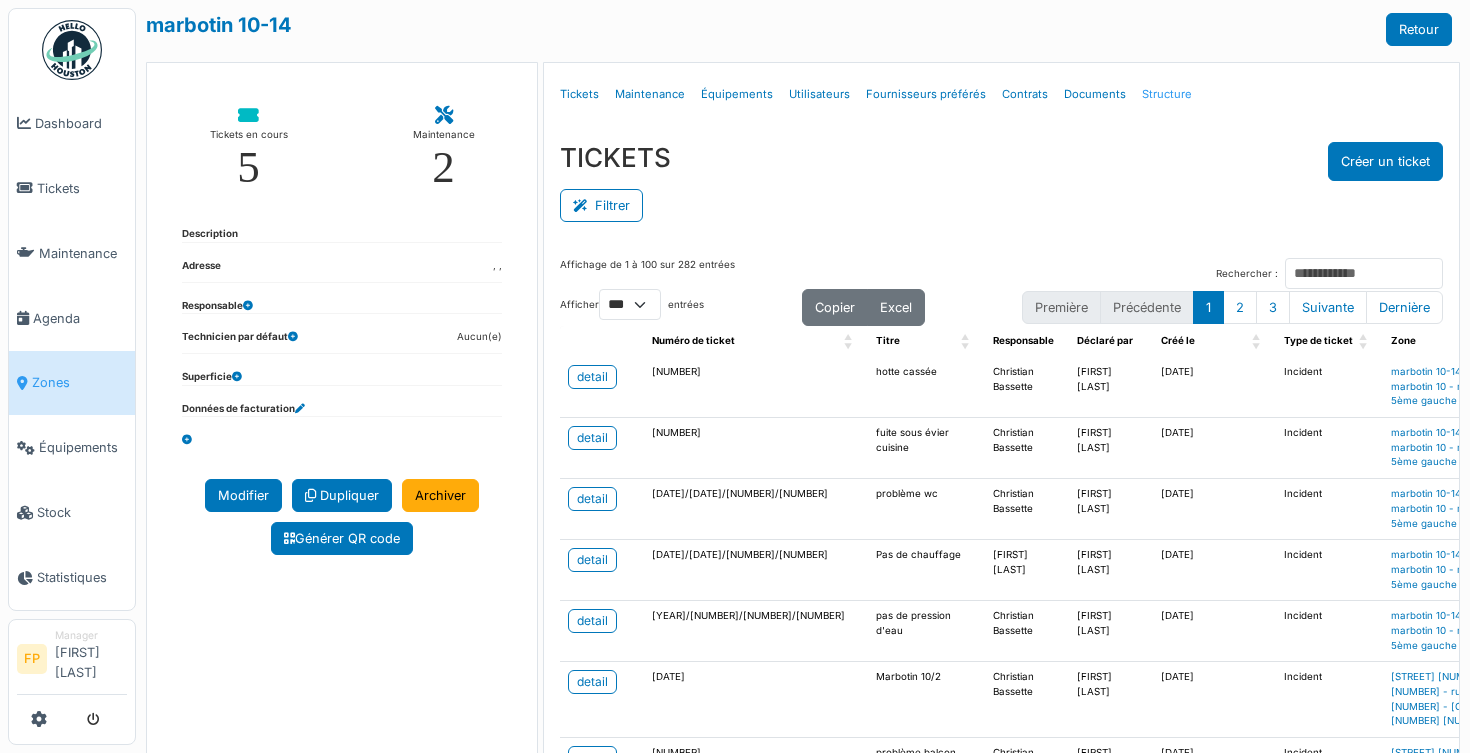click on "Structure" at bounding box center (1167, 94) 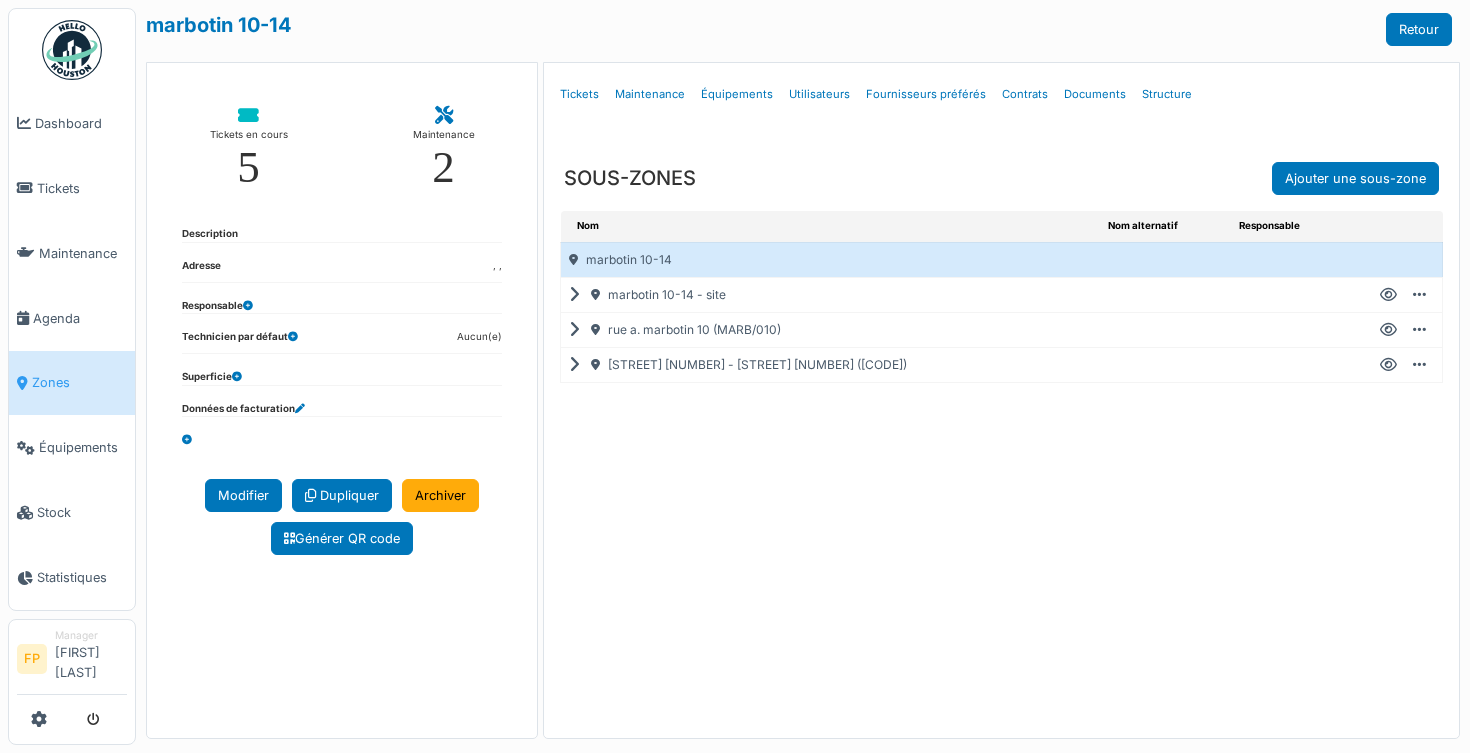 click at bounding box center (578, 365) 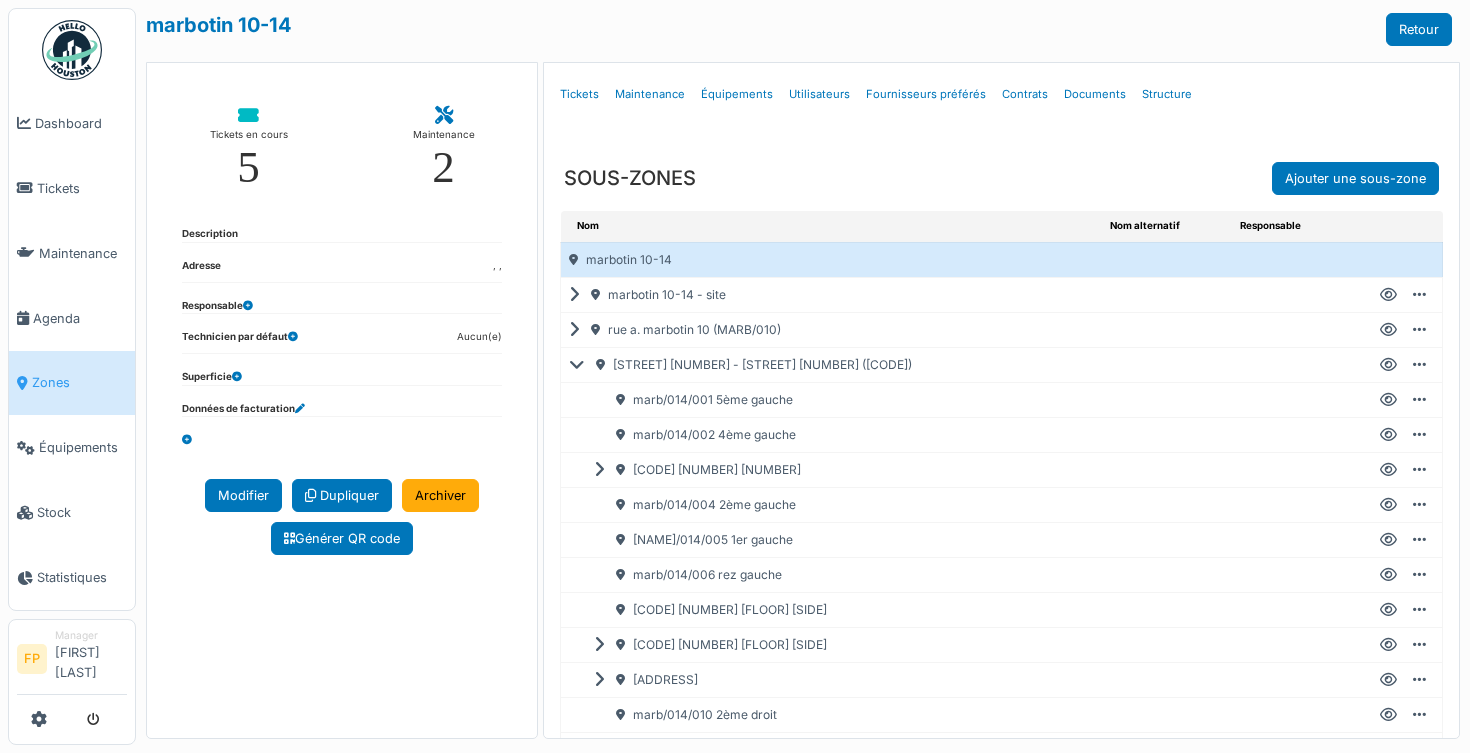 click at bounding box center [603, 470] 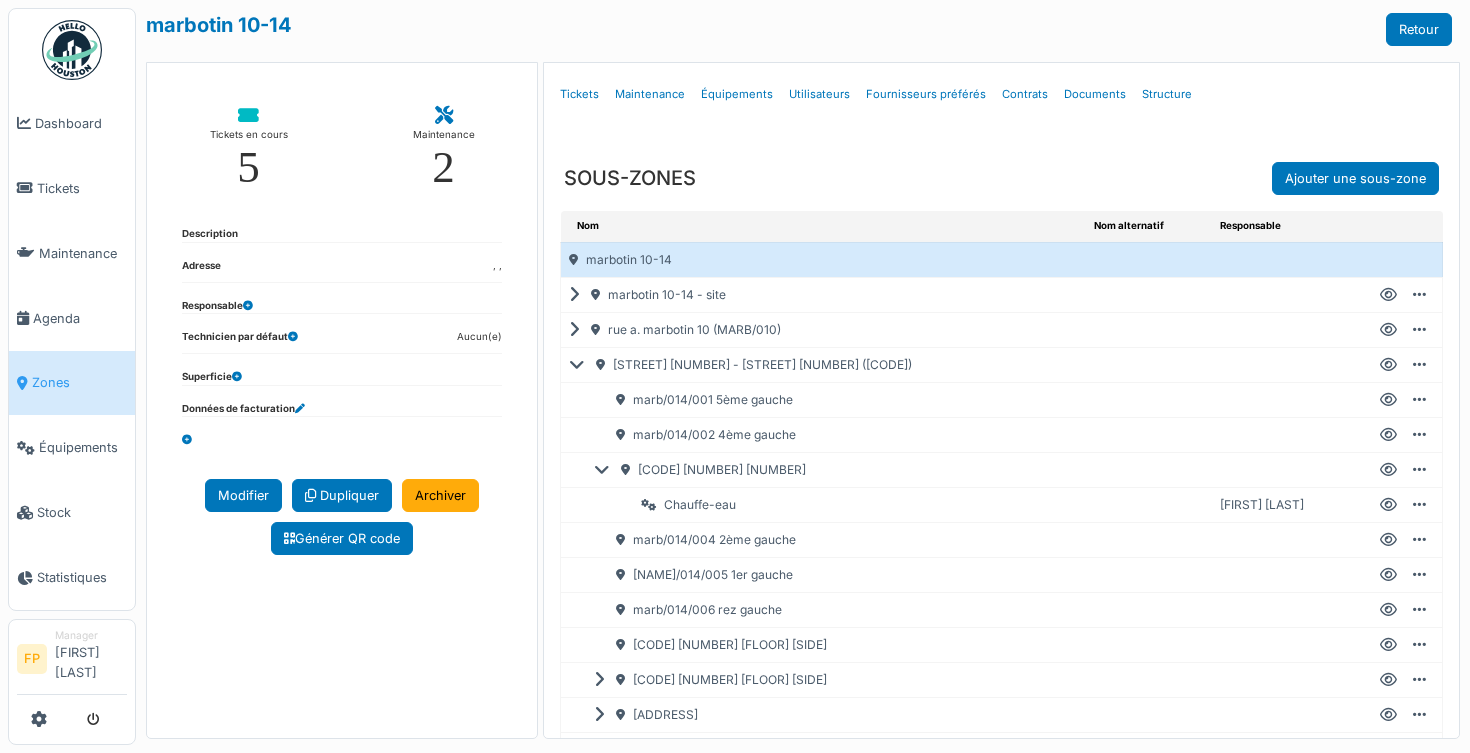 click at bounding box center (1388, 470) 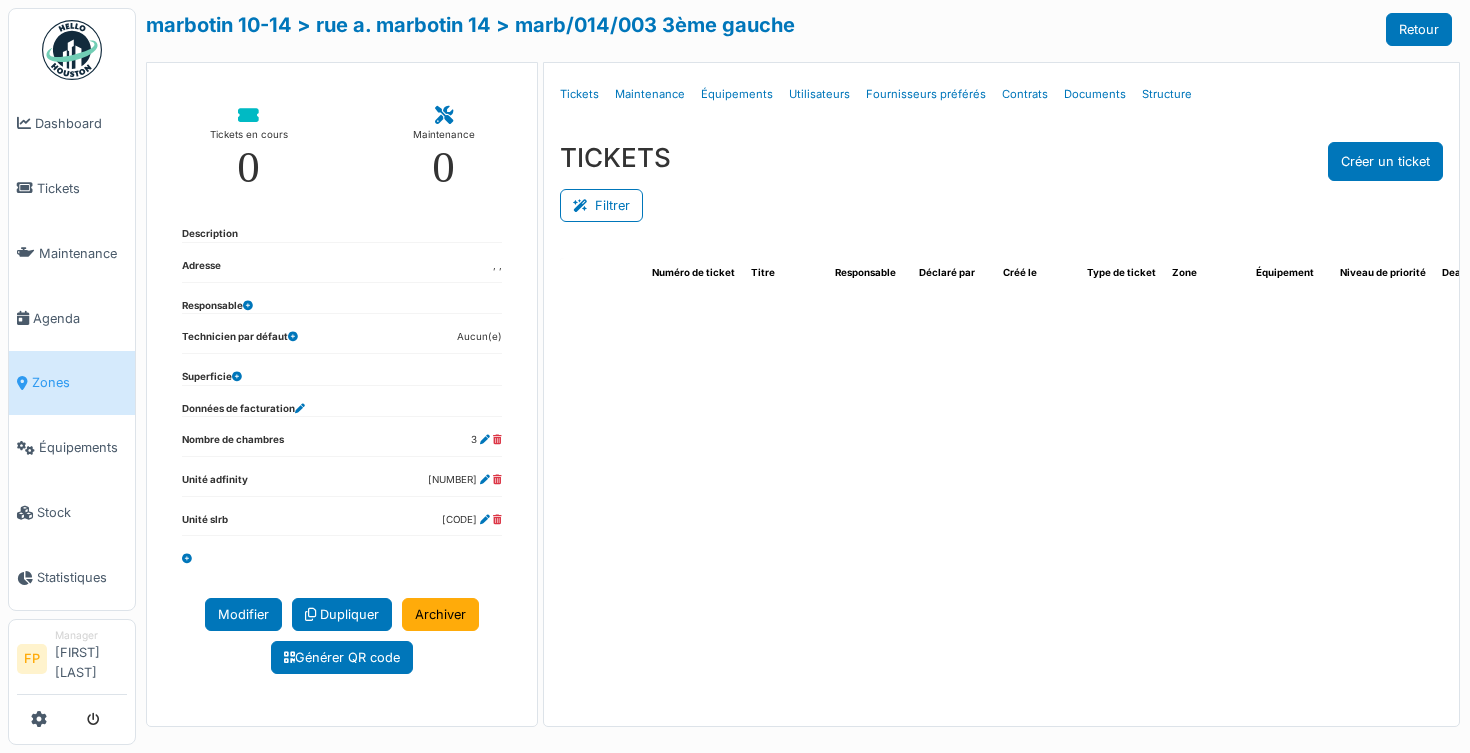select on "***" 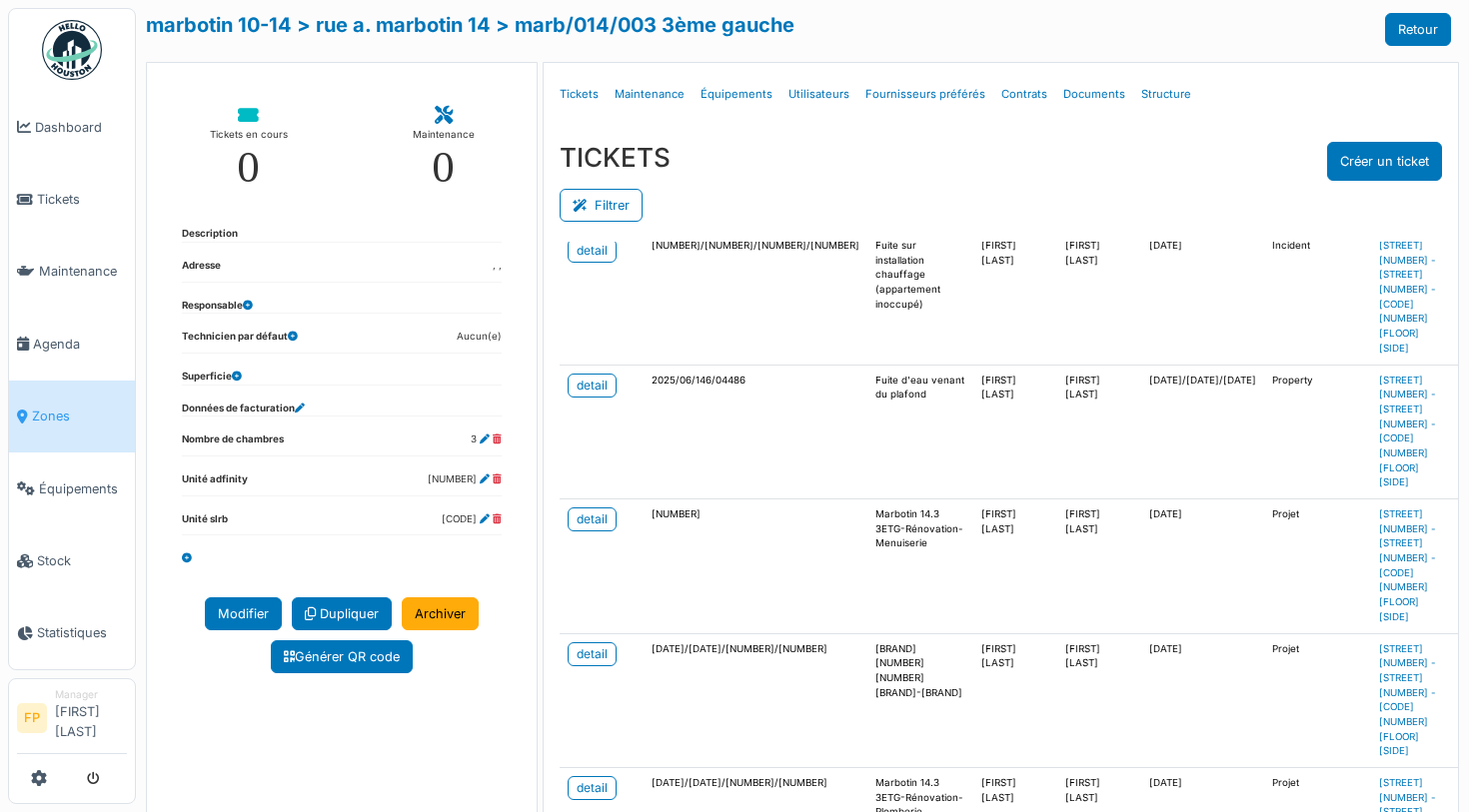 scroll, scrollTop: 662, scrollLeft: 0, axis: vertical 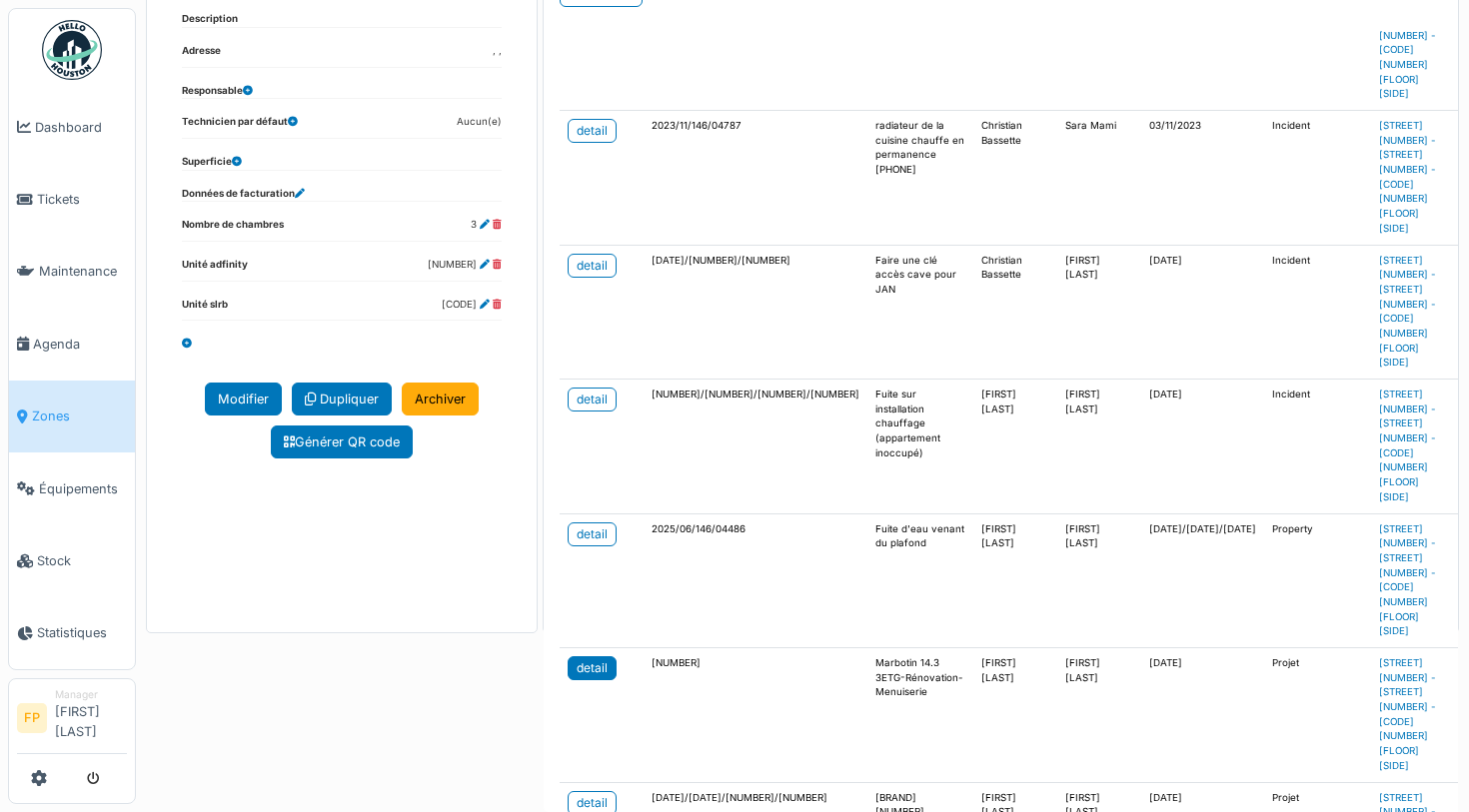 click on "detail" at bounding box center (592, 668) 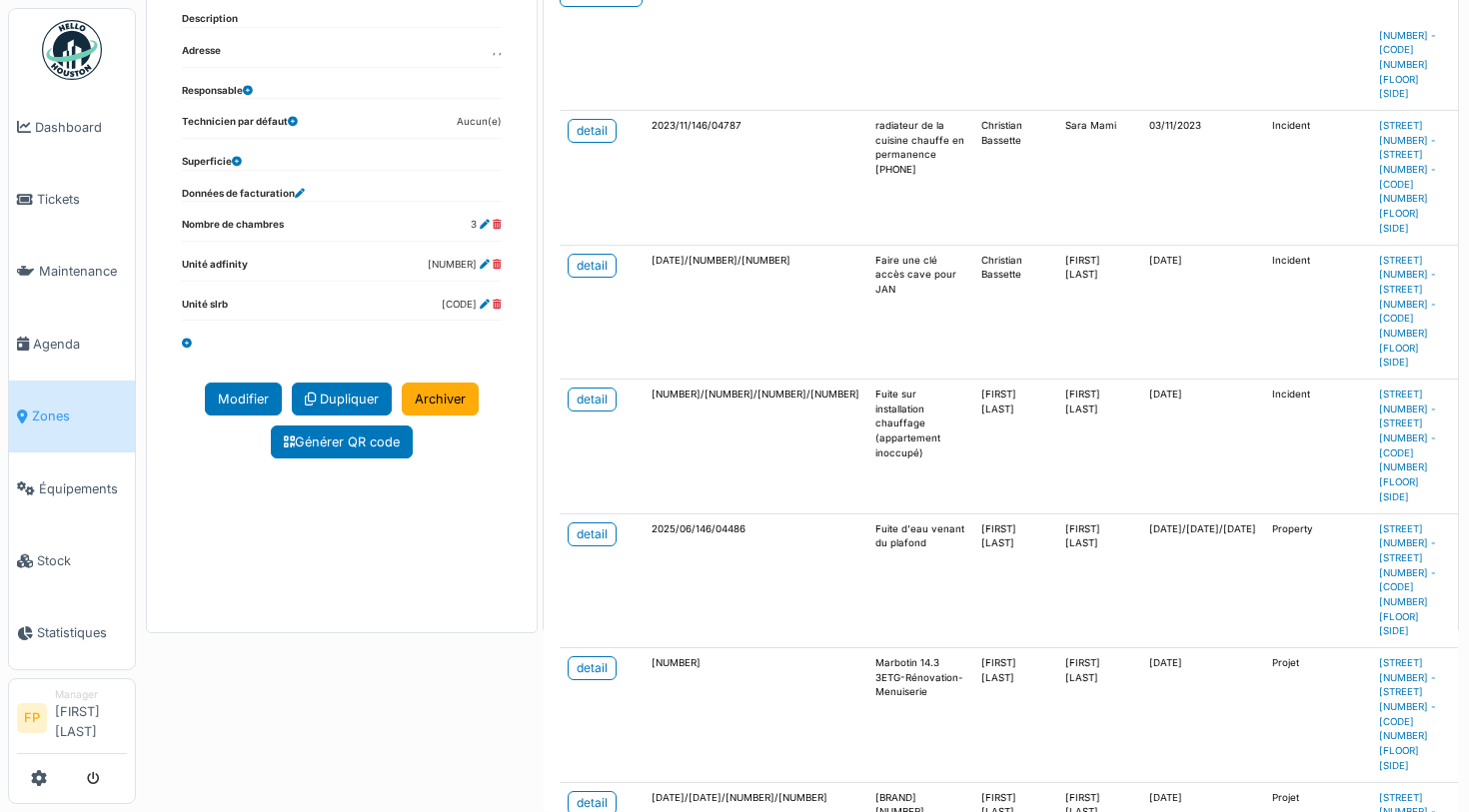 click on "detail" at bounding box center [592, 1072] 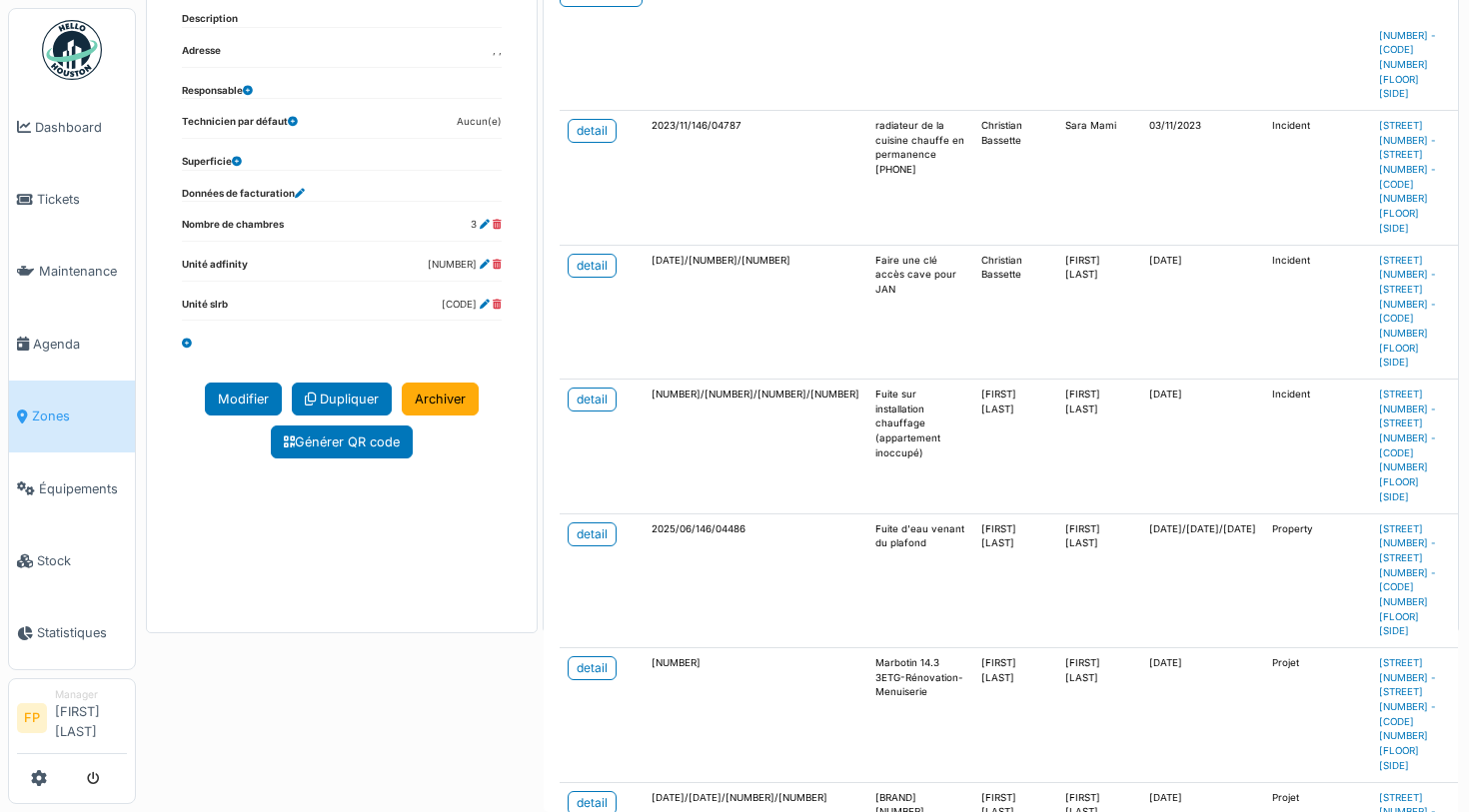 scroll, scrollTop: 400, scrollLeft: 0, axis: vertical 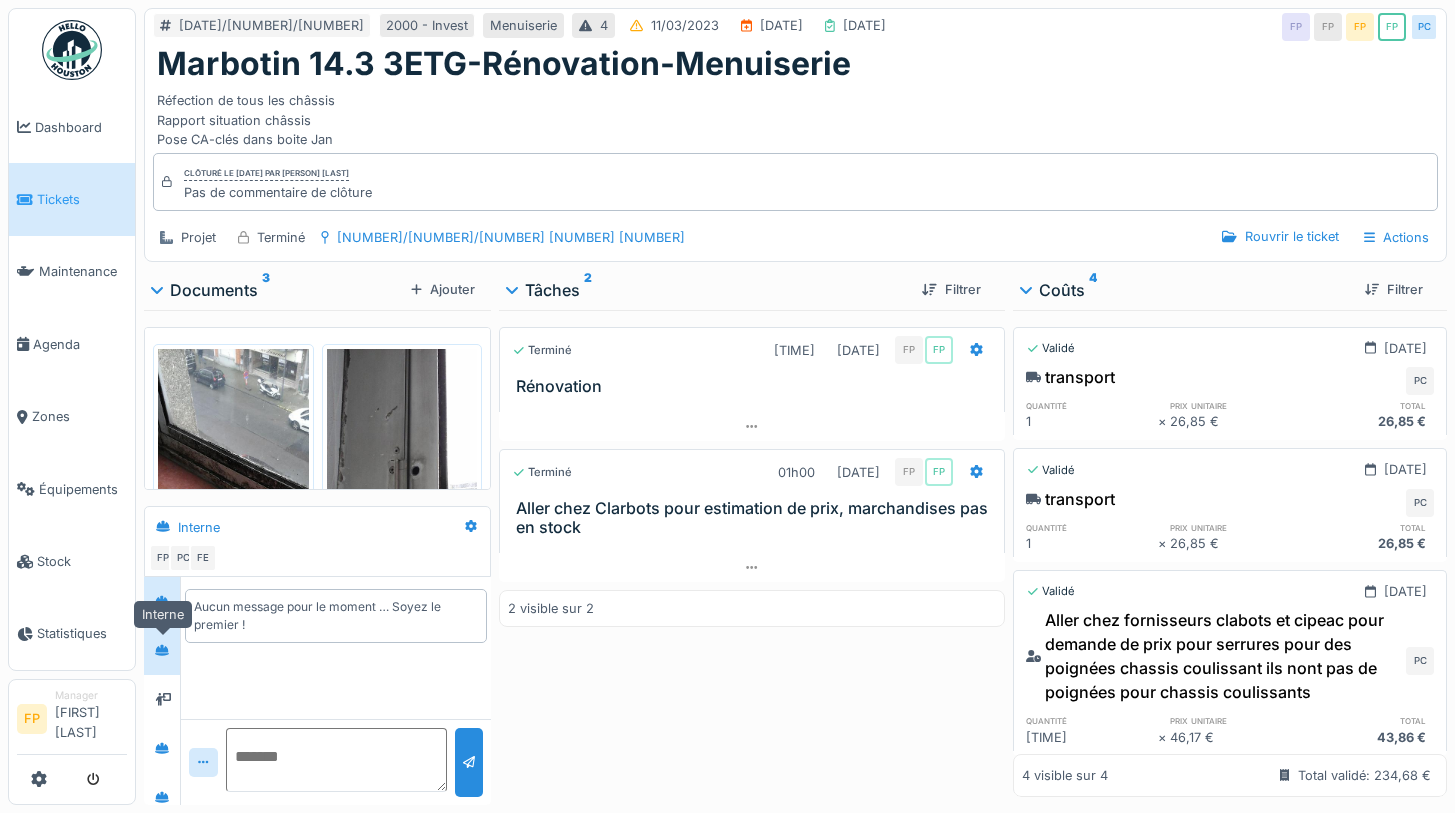 click 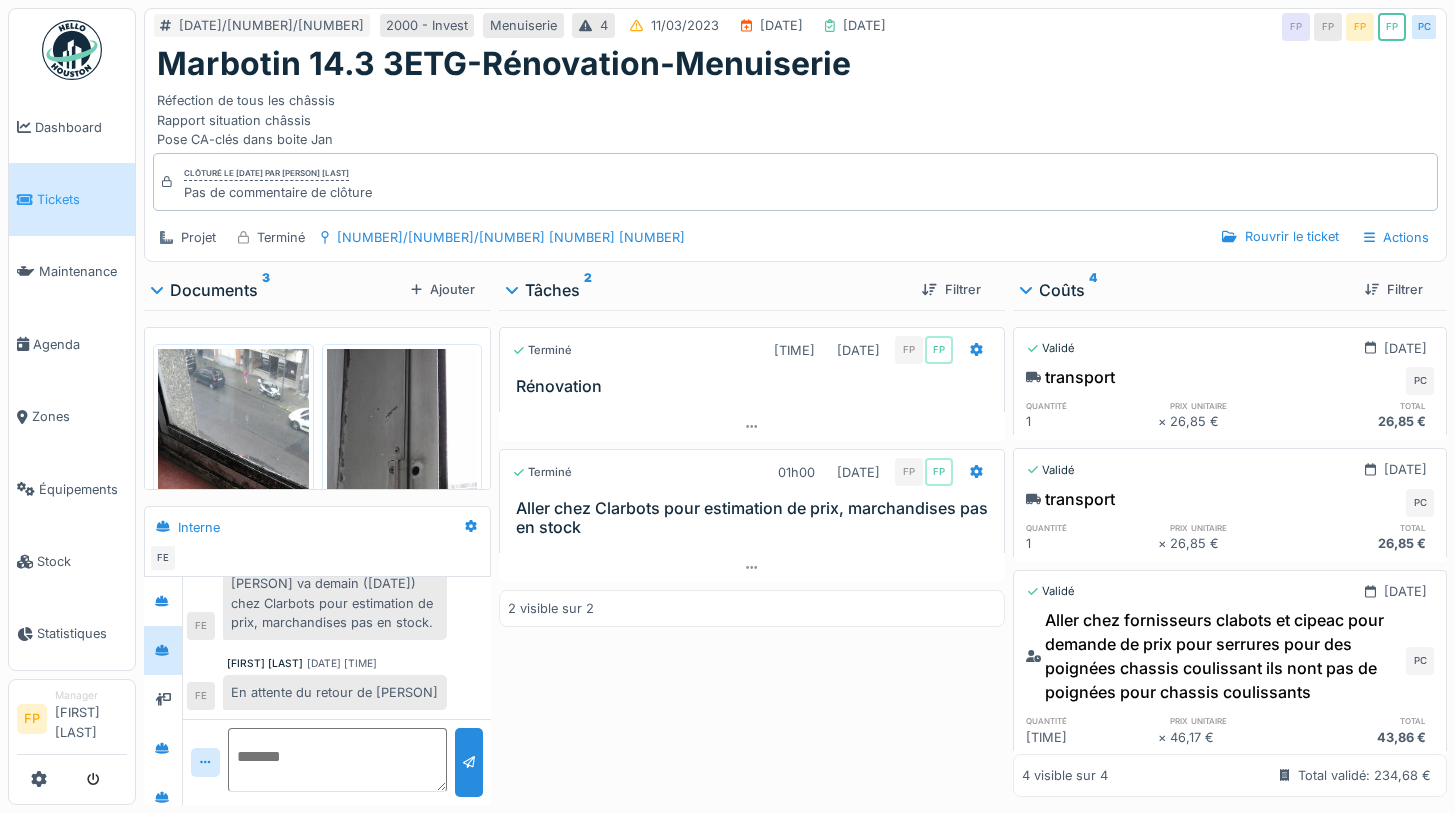 scroll, scrollTop: 0, scrollLeft: 0, axis: both 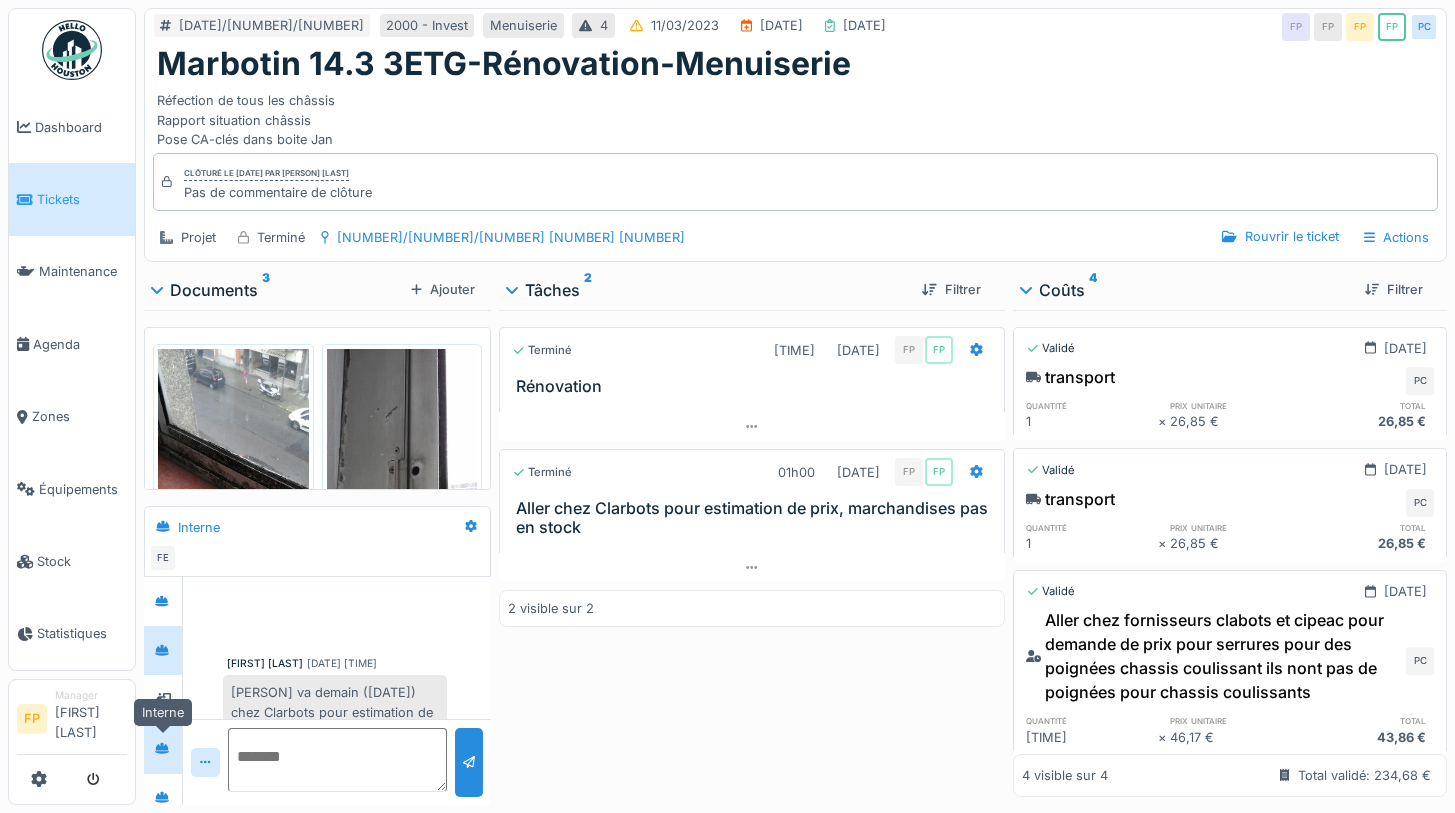click at bounding box center (162, 748) 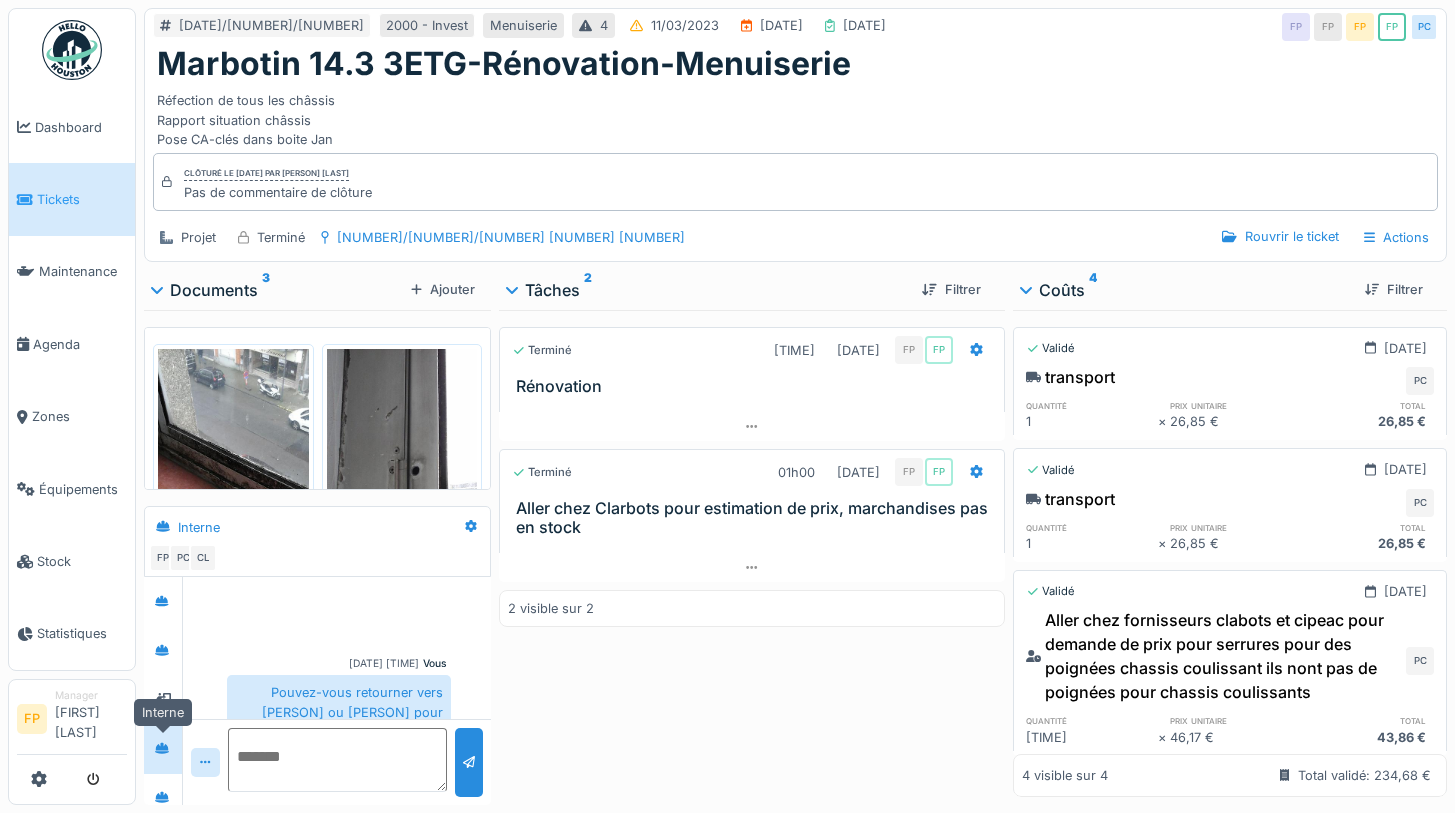 scroll, scrollTop: 77, scrollLeft: 0, axis: vertical 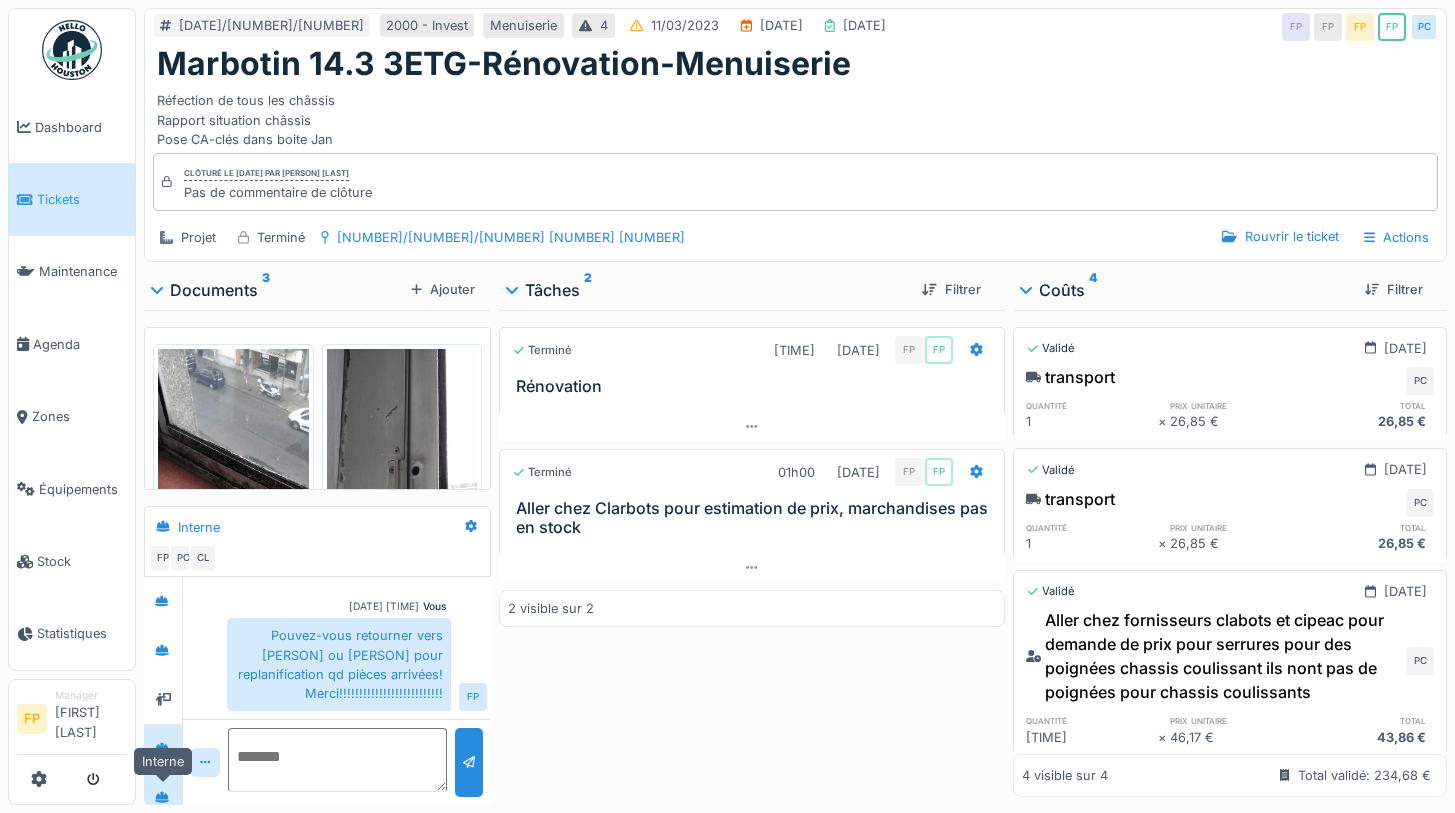 click at bounding box center (162, 798) 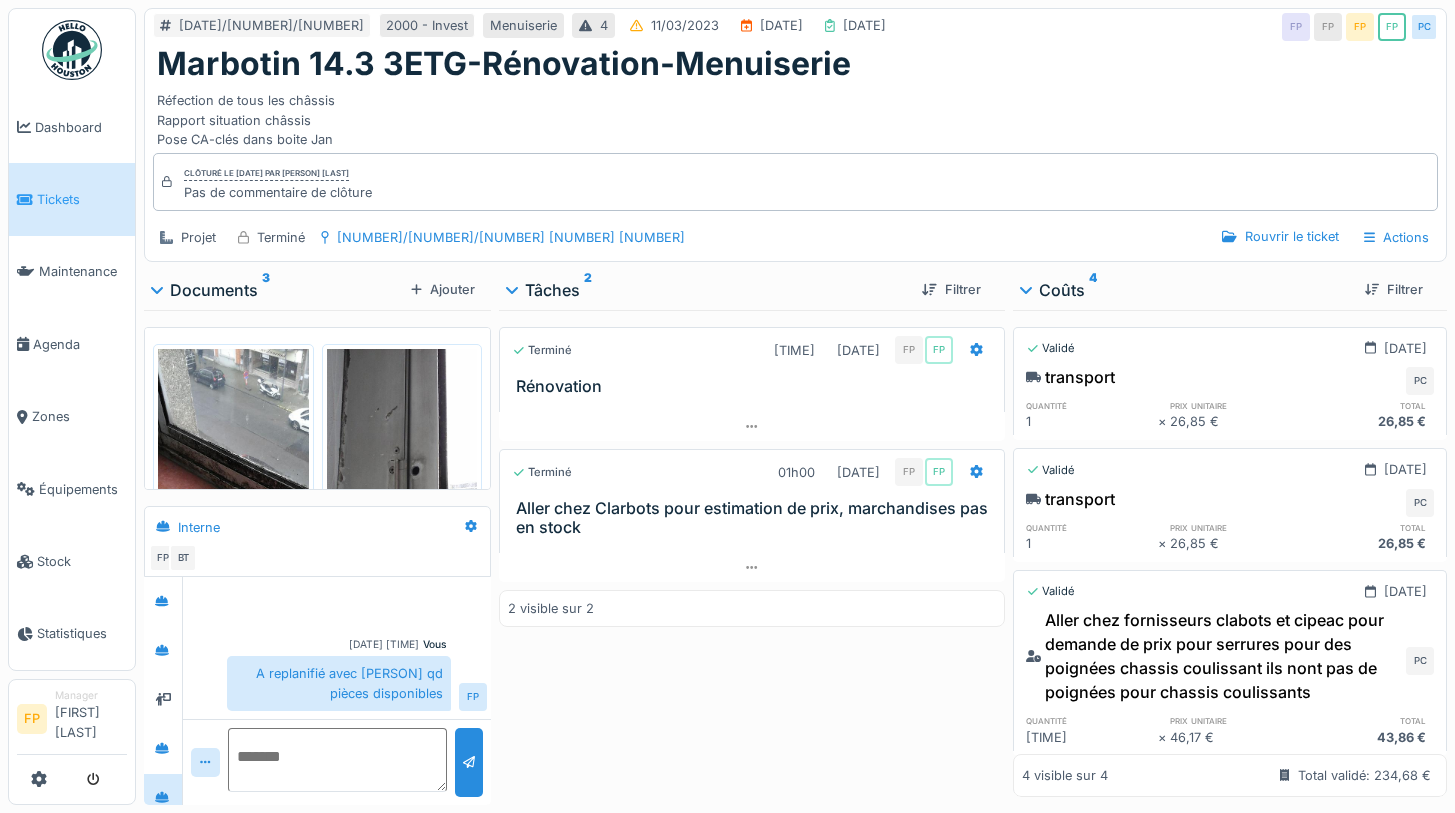scroll, scrollTop: 0, scrollLeft: 0, axis: both 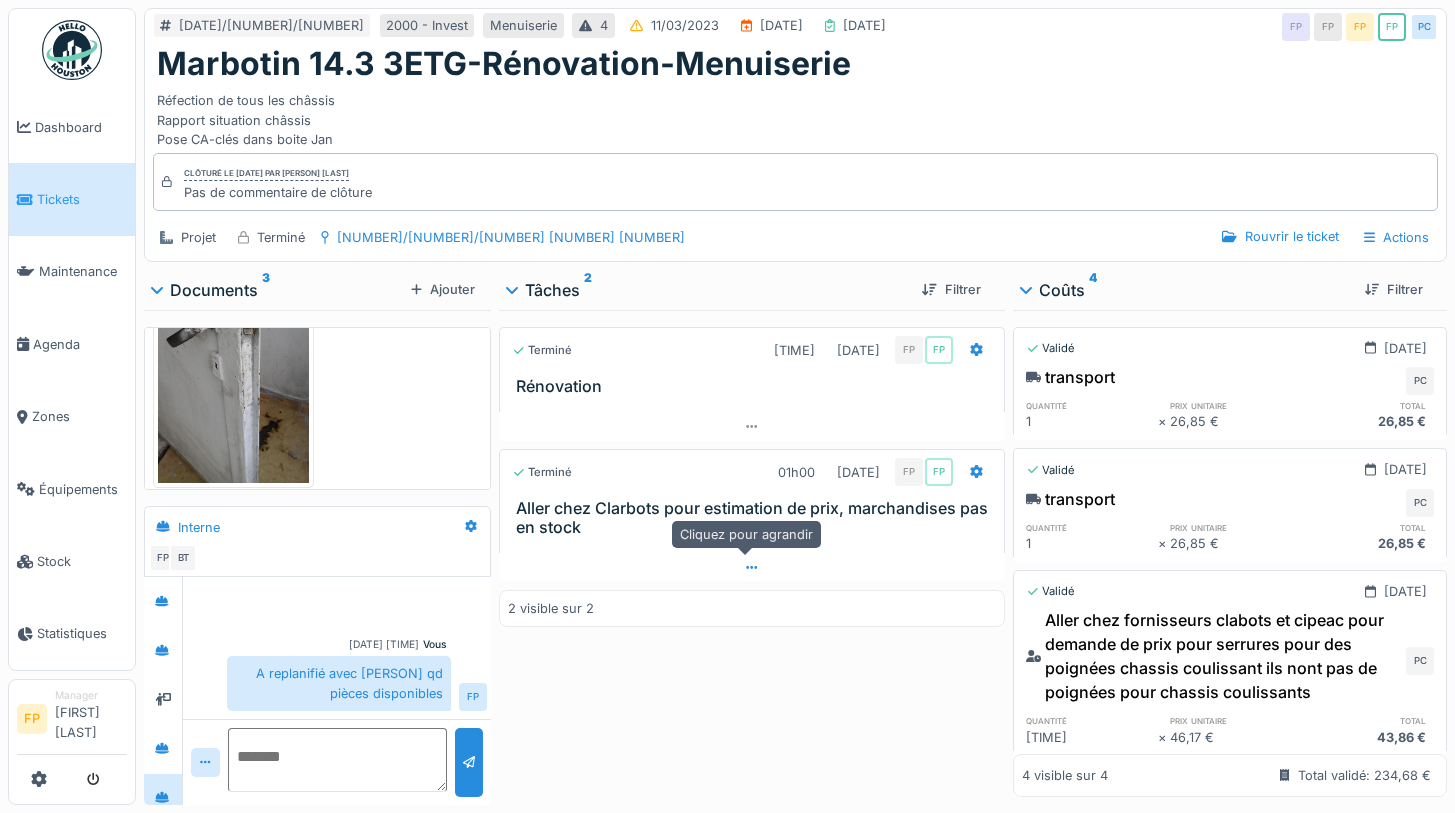 click at bounding box center [751, 567] 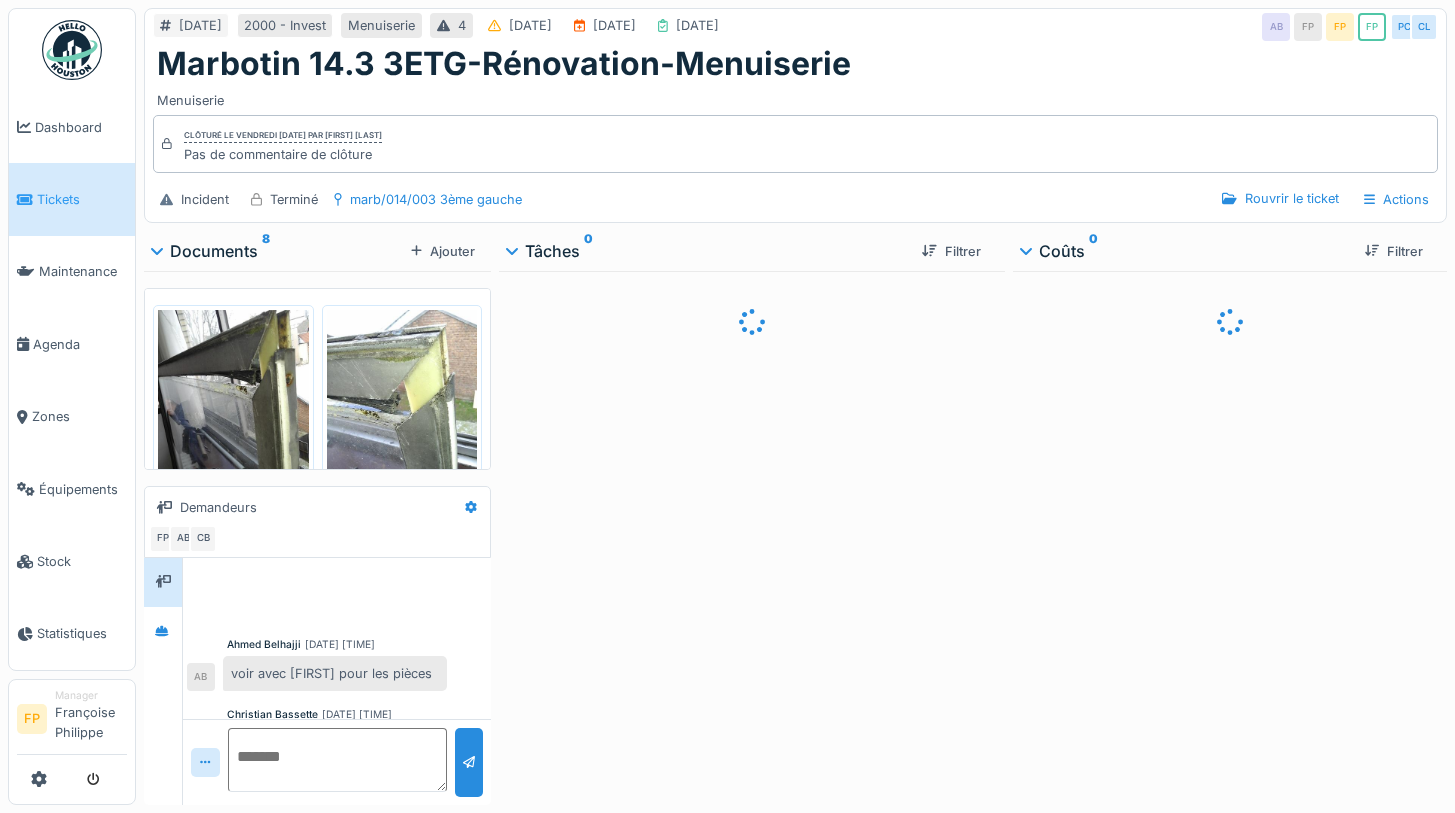 scroll, scrollTop: 0, scrollLeft: 0, axis: both 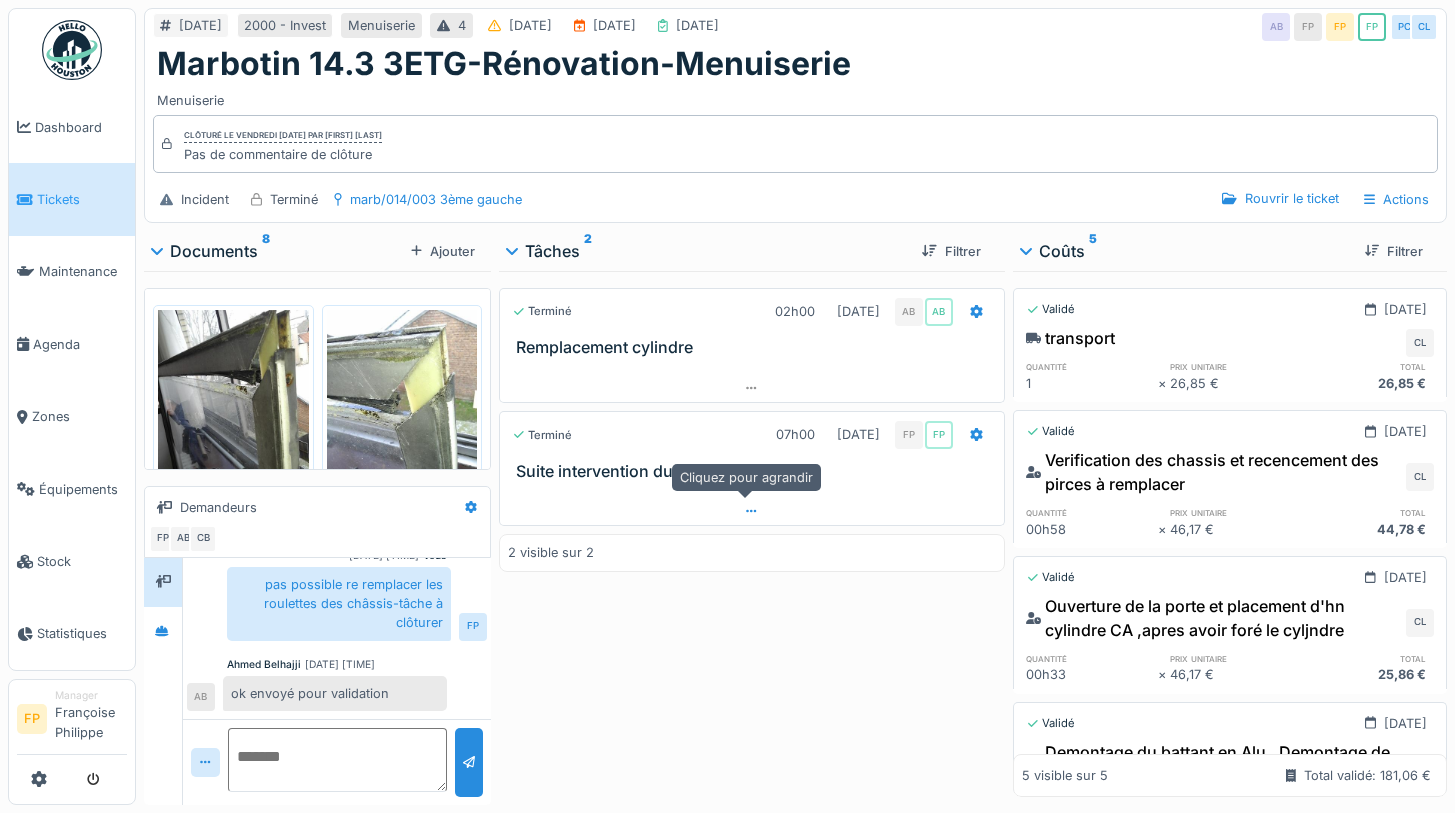 click at bounding box center [751, 511] 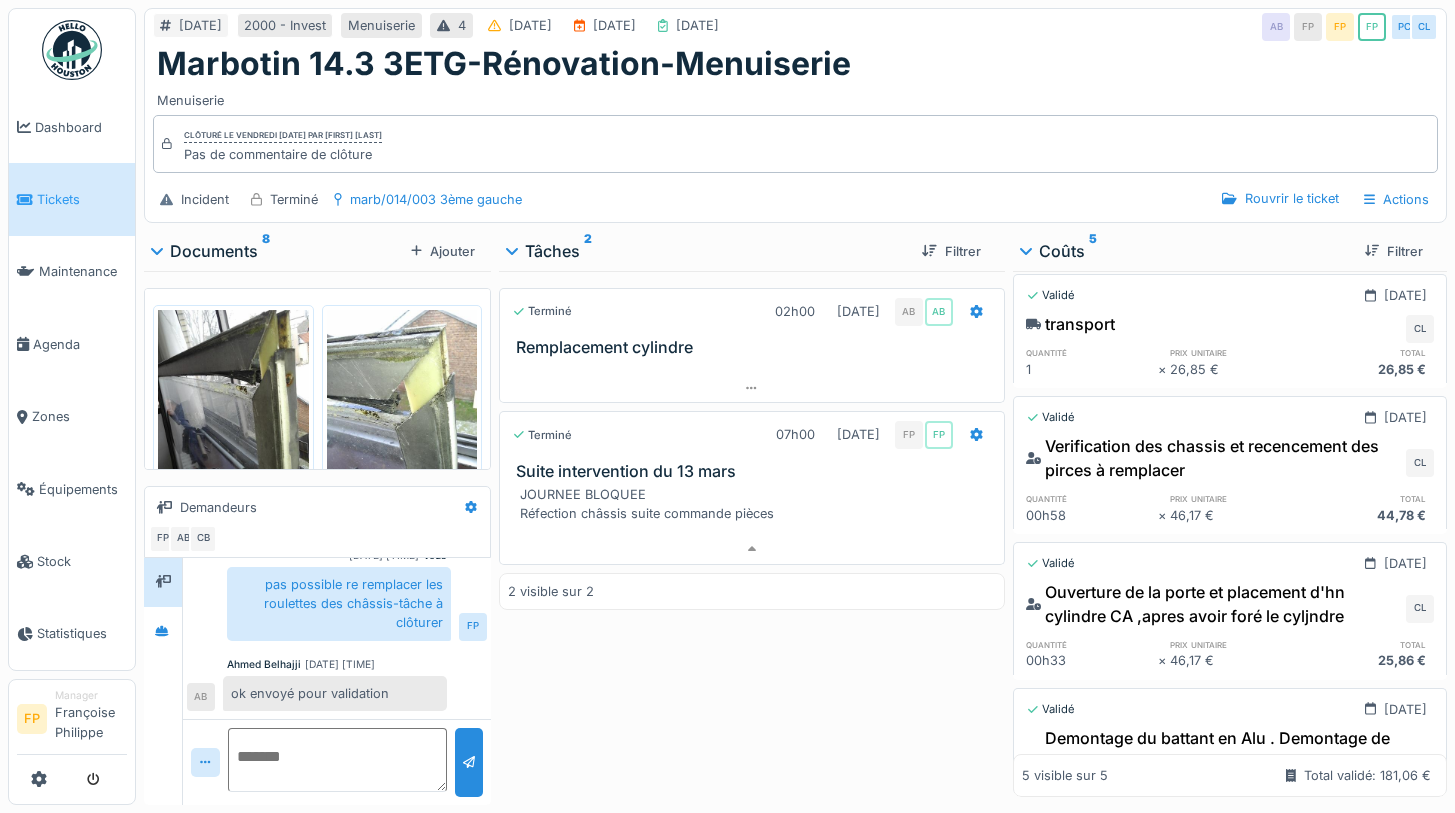 scroll, scrollTop: 0, scrollLeft: 0, axis: both 